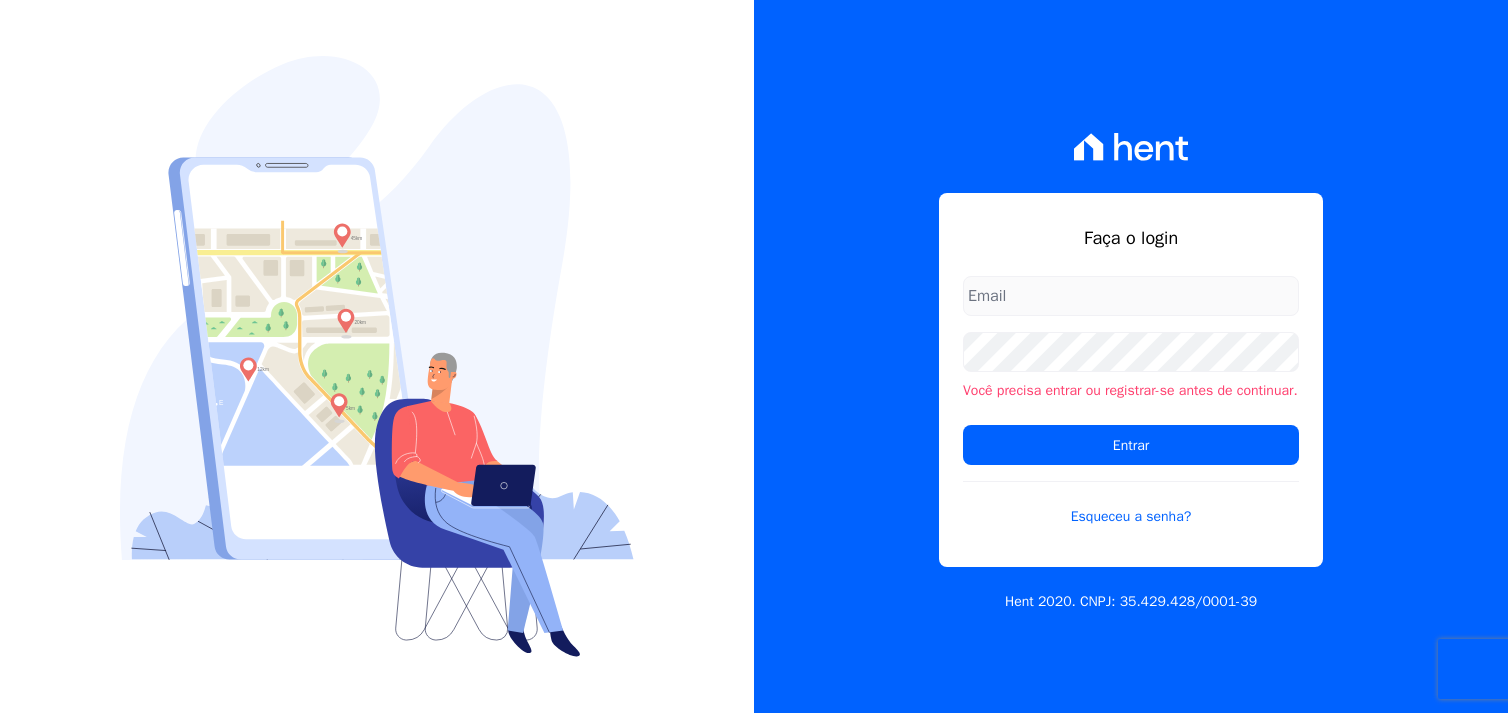 scroll, scrollTop: 0, scrollLeft: 0, axis: both 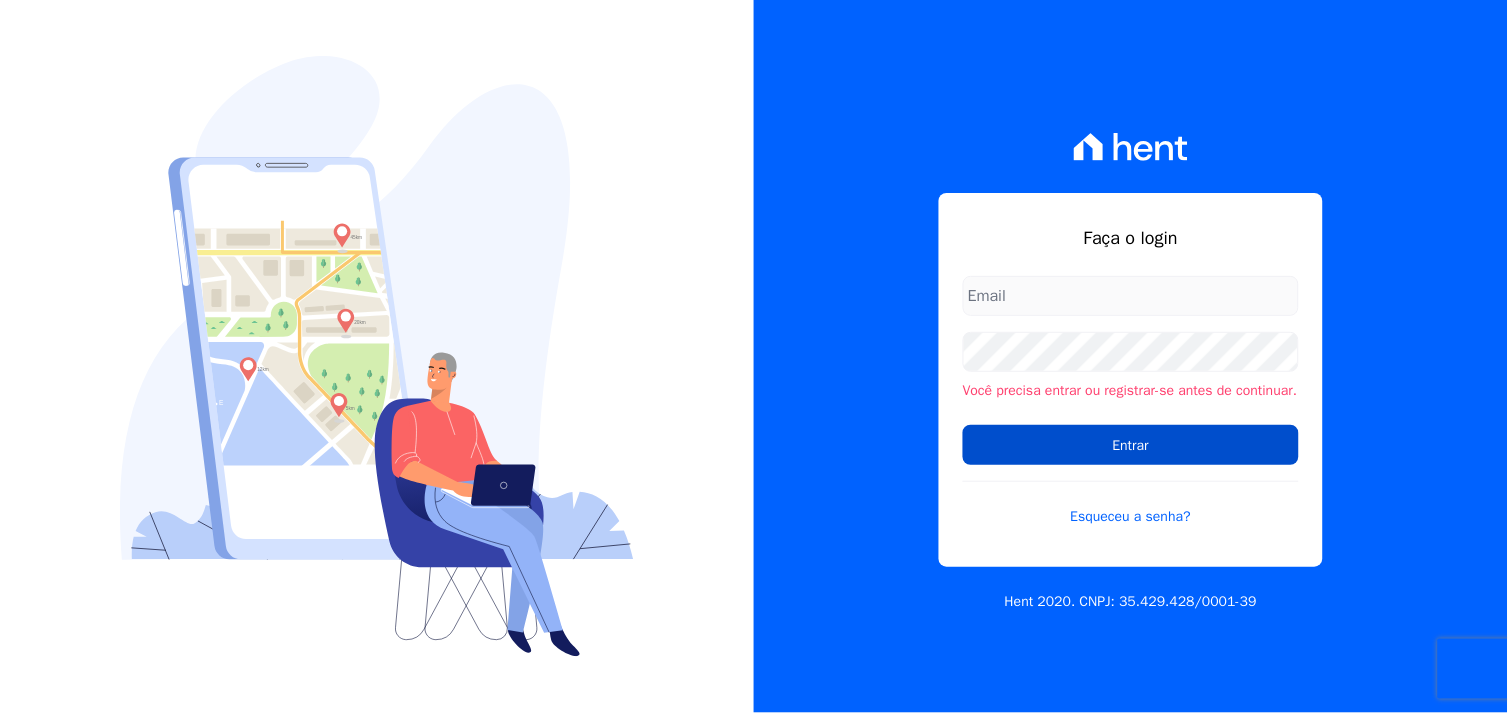 type on "[EMAIL_ADDRESS][DOMAIN_NAME]" 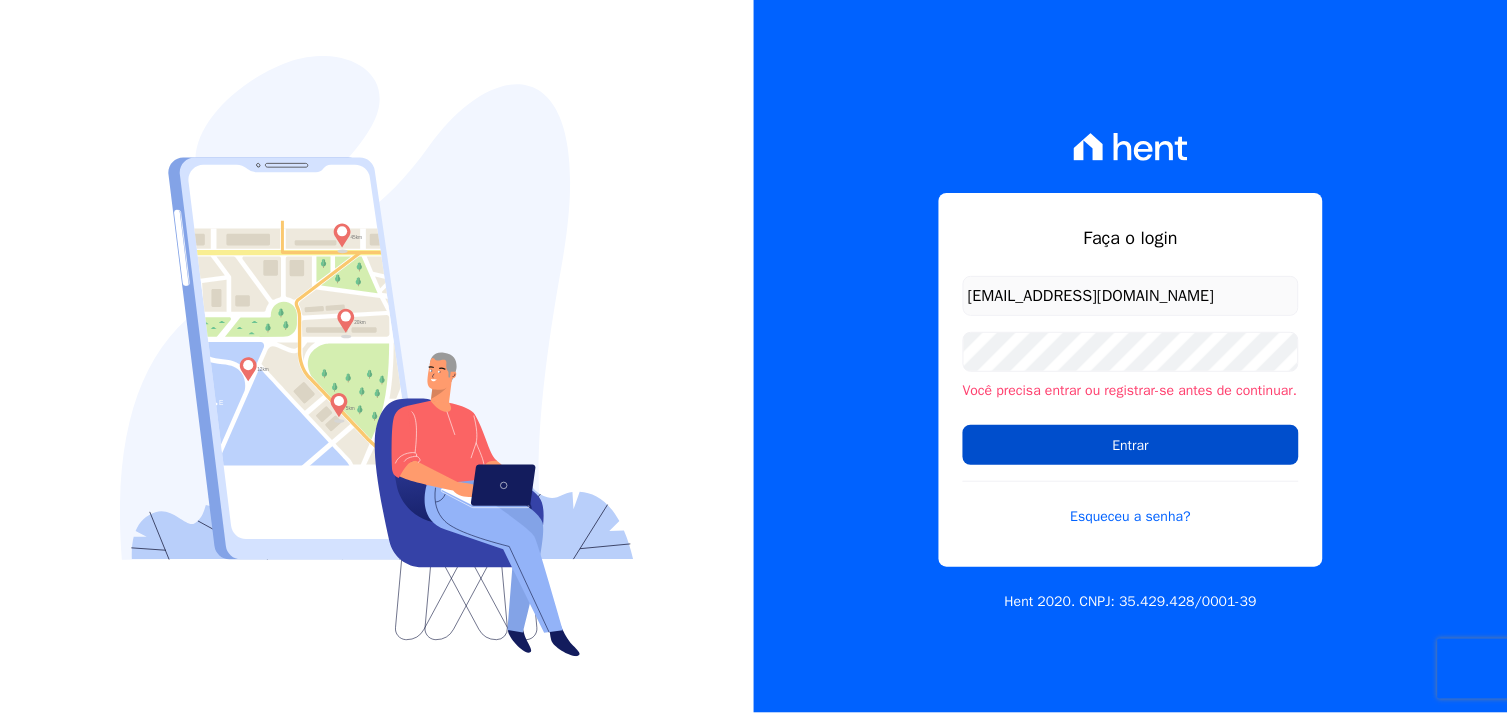 click on "Entrar" at bounding box center [1131, 445] 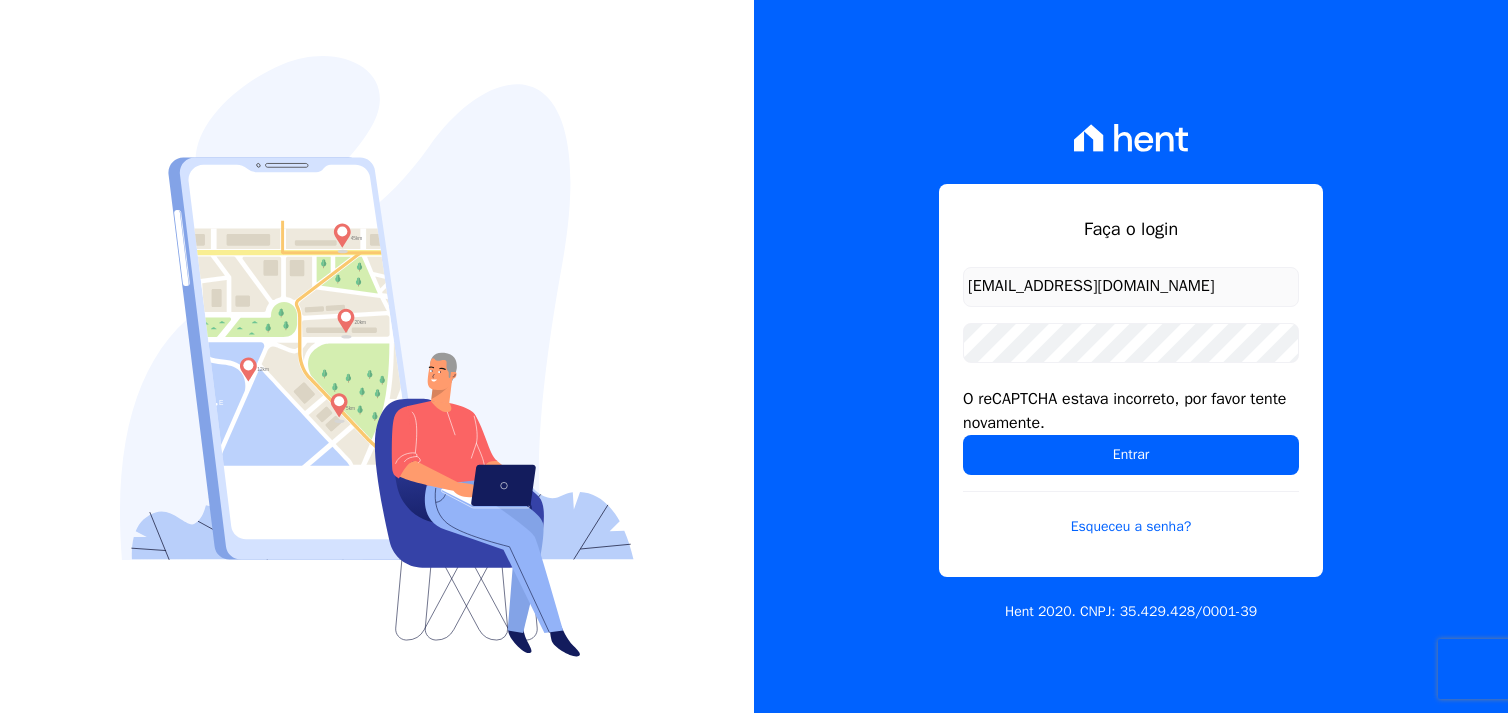 scroll, scrollTop: 0, scrollLeft: 0, axis: both 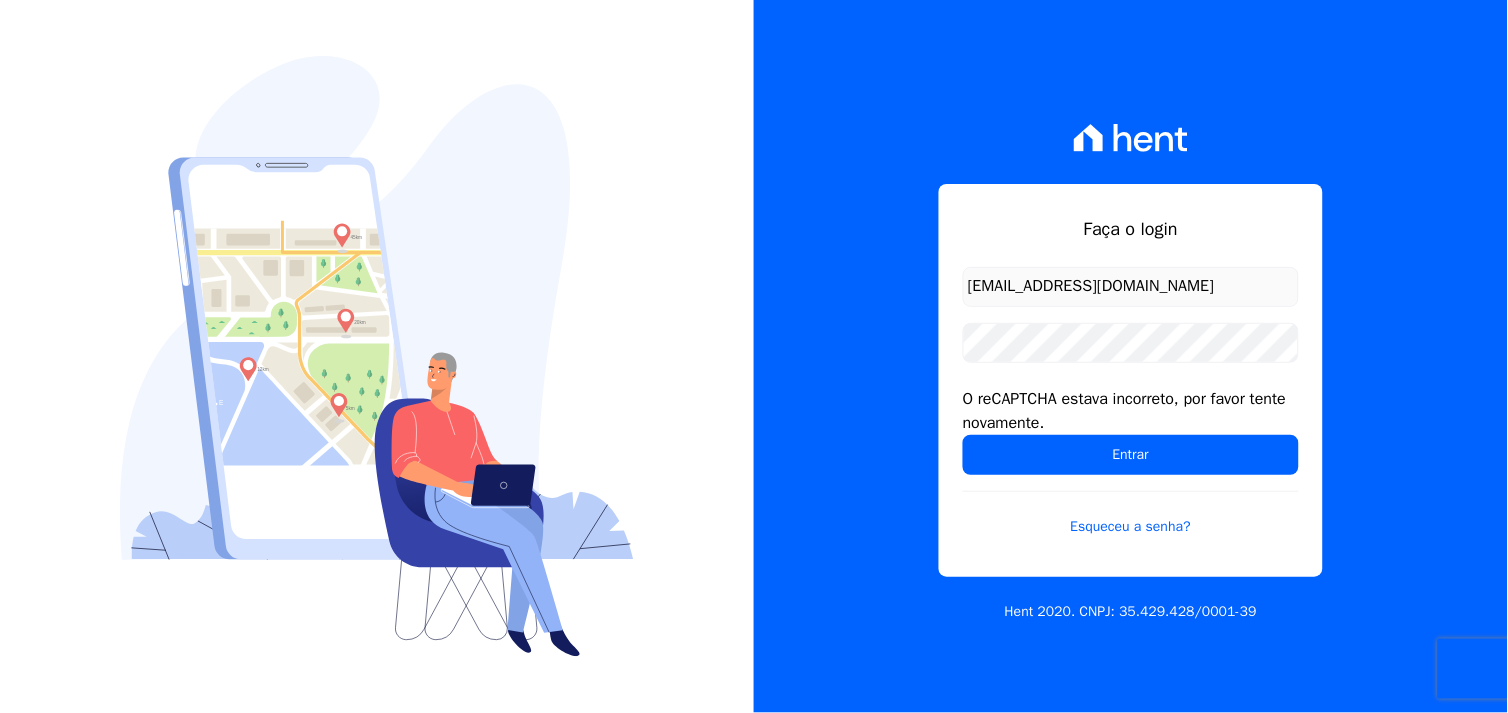 click on "Entrar" at bounding box center (1131, 455) 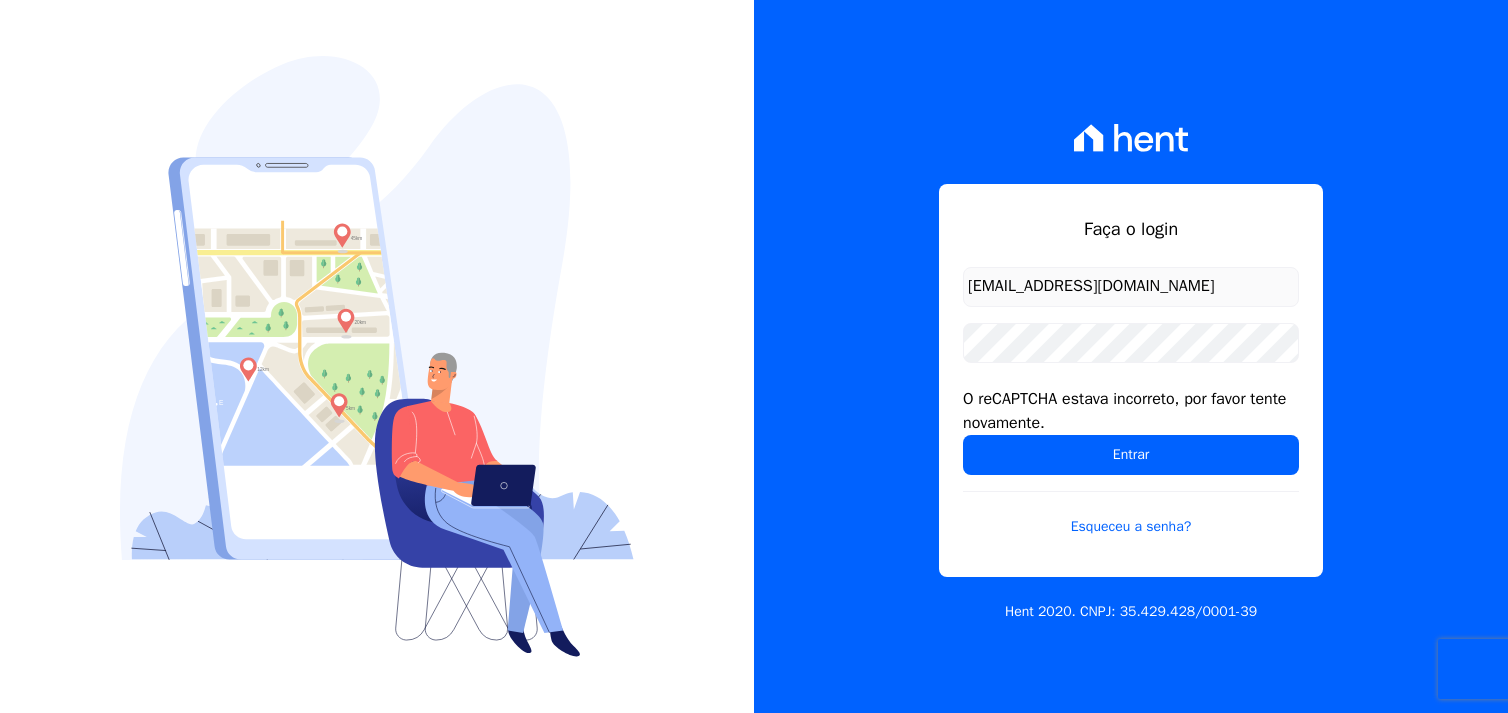 scroll, scrollTop: 0, scrollLeft: 0, axis: both 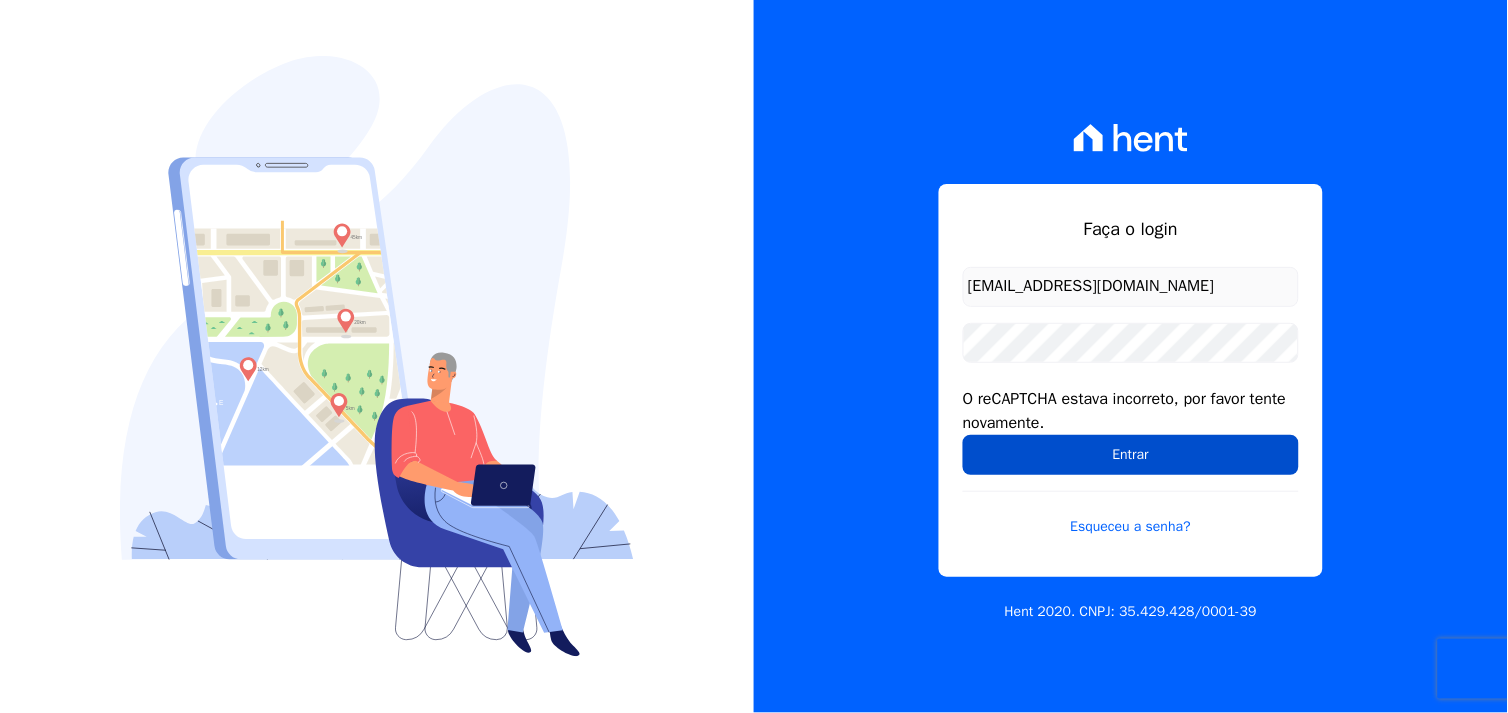 click on "Entrar" at bounding box center (1131, 455) 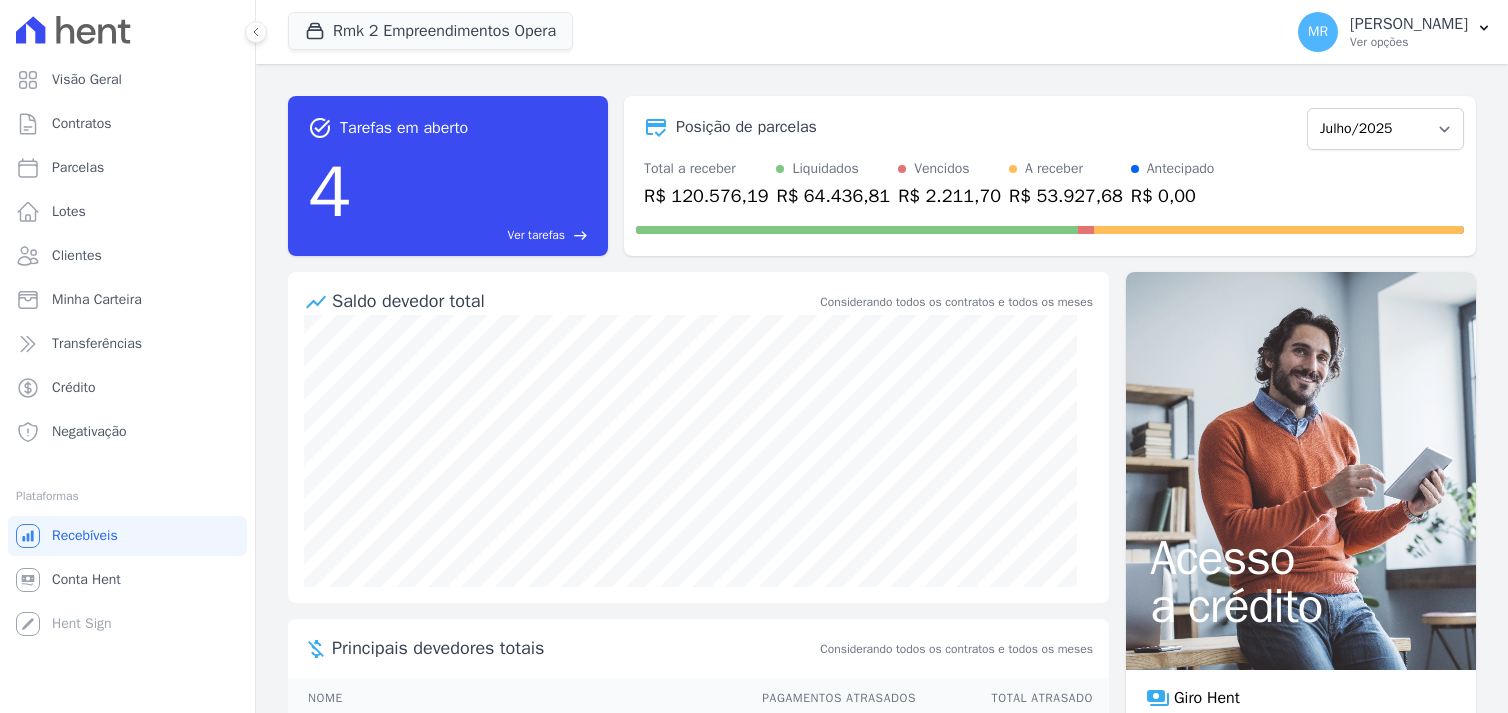 scroll, scrollTop: 0, scrollLeft: 0, axis: both 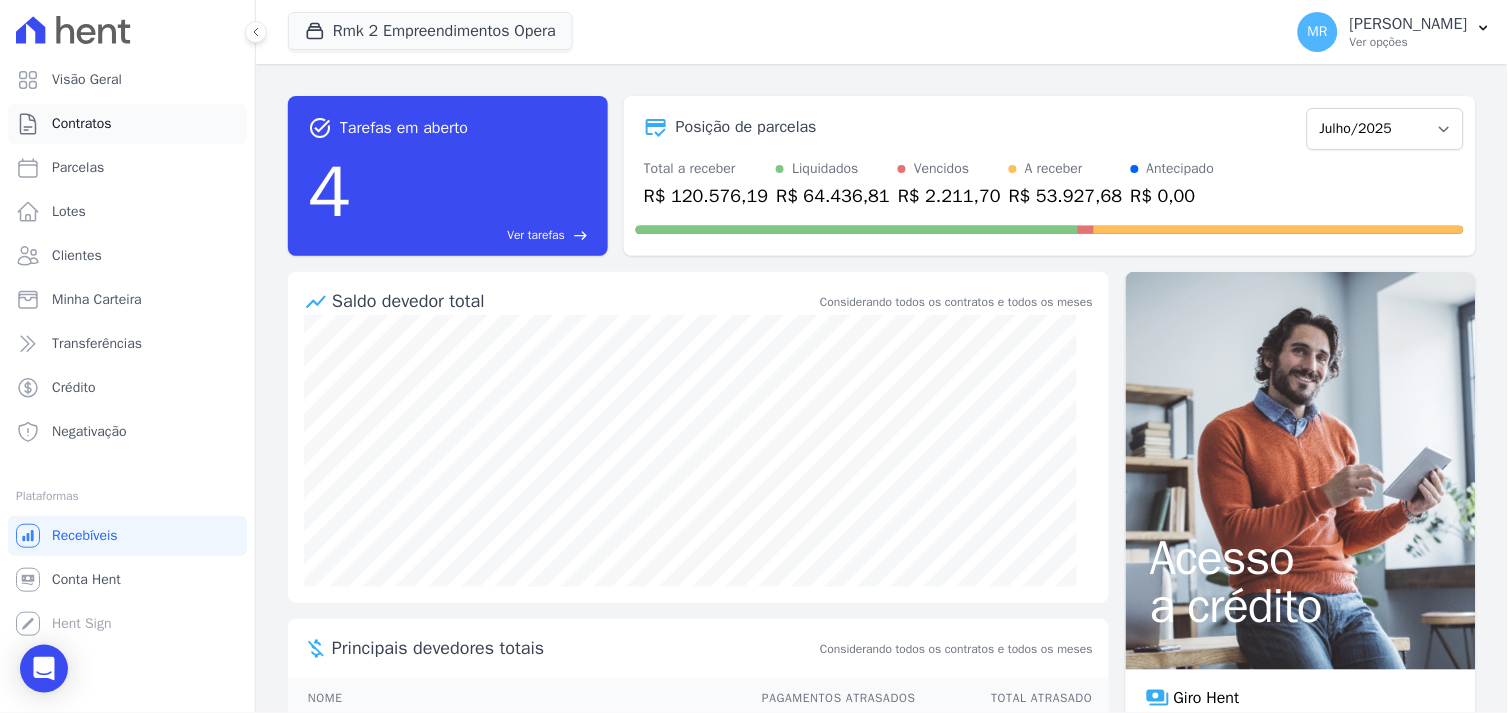 click on "Contratos" at bounding box center [82, 124] 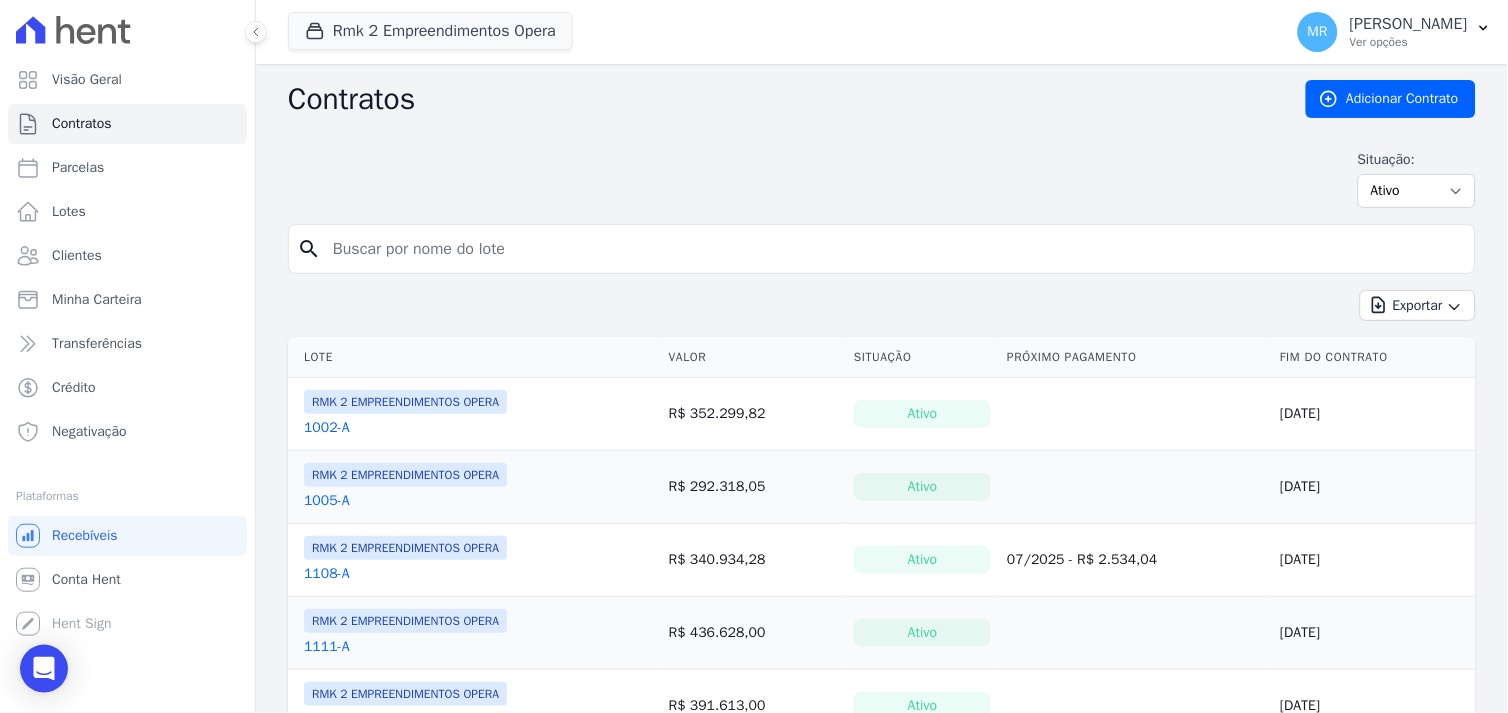 click at bounding box center (894, 249) 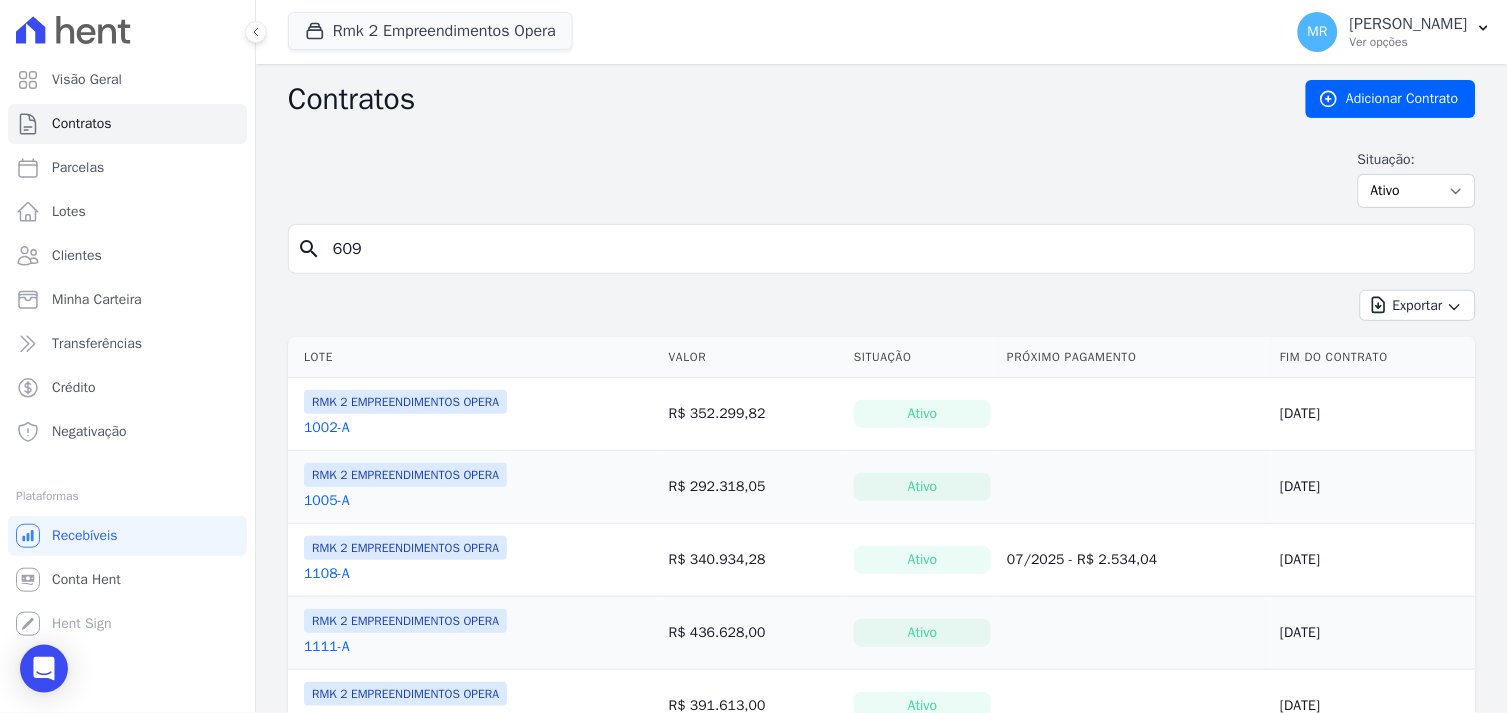 type on "609" 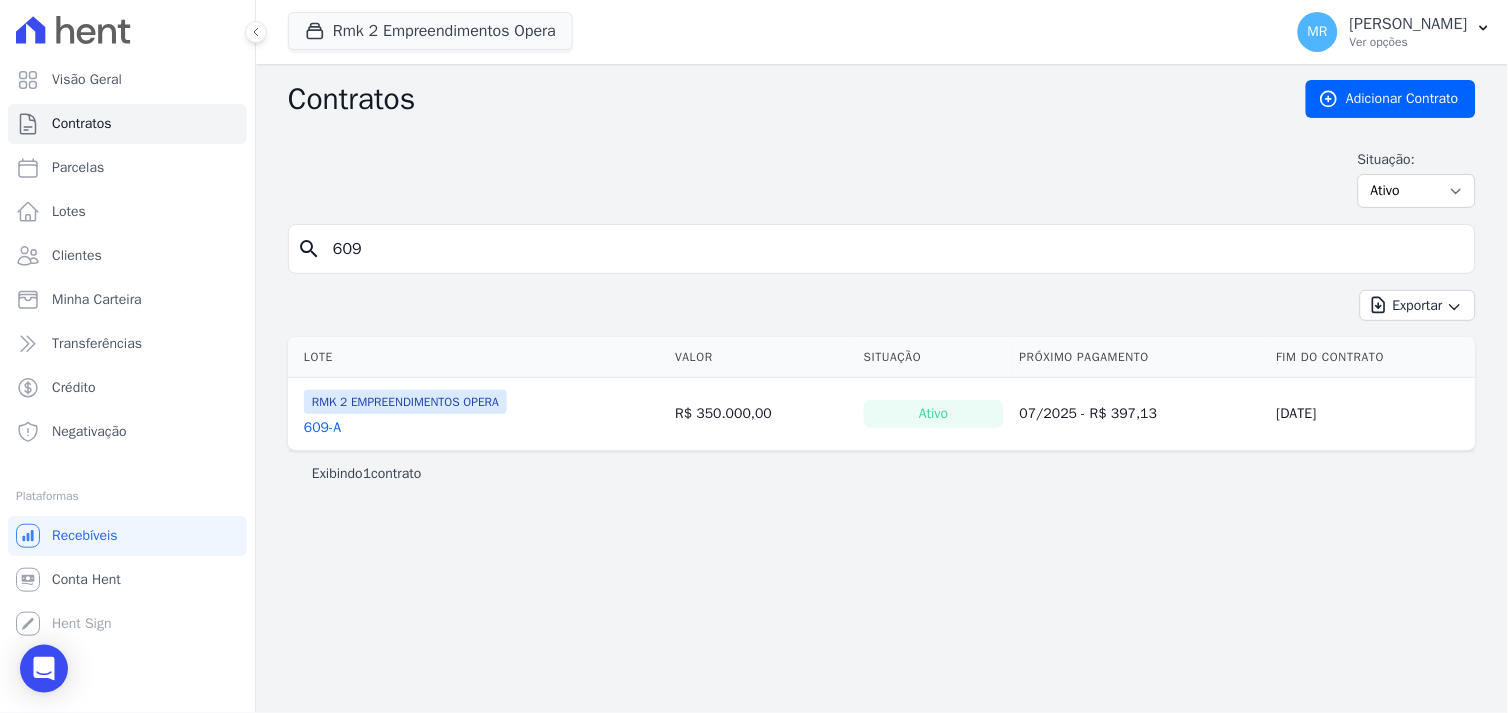 click on "609-A" at bounding box center (322, 428) 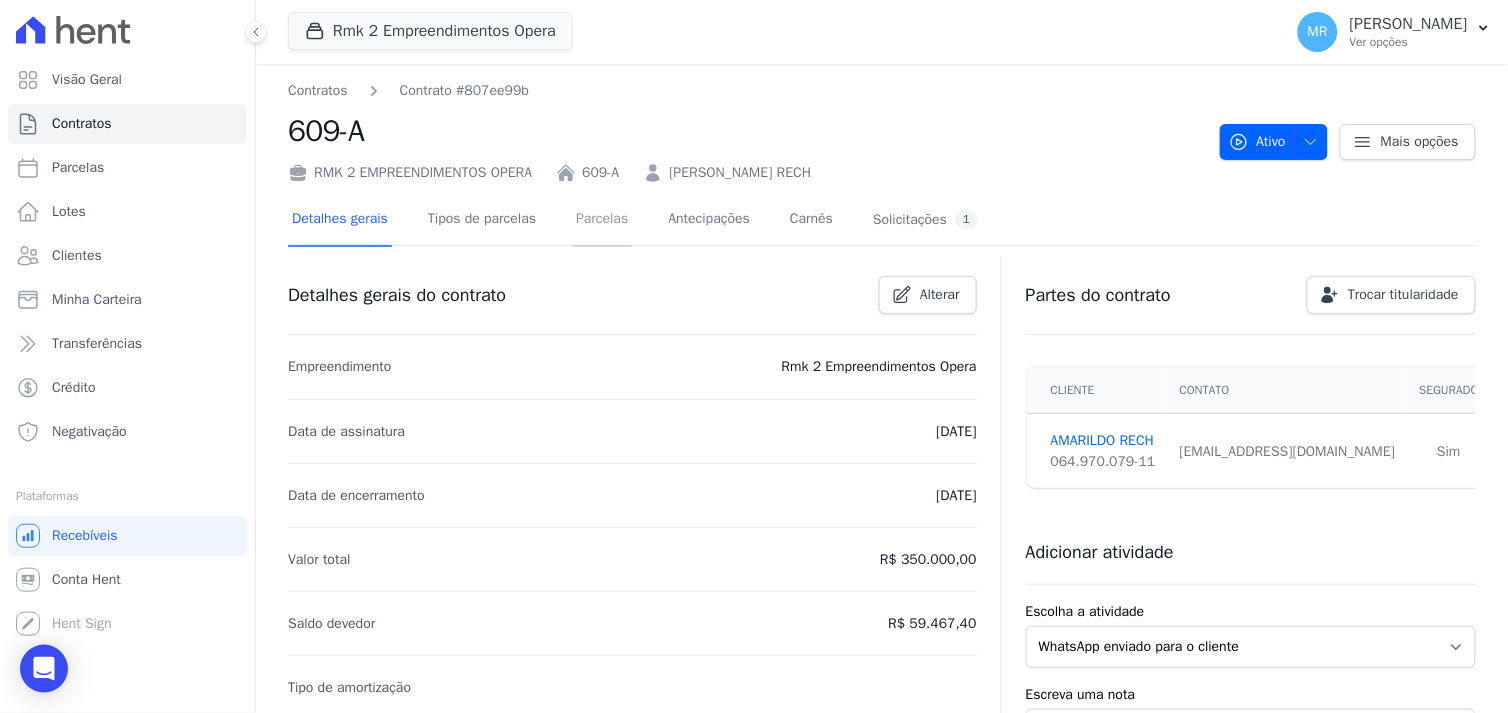 click on "Parcelas" at bounding box center (602, 220) 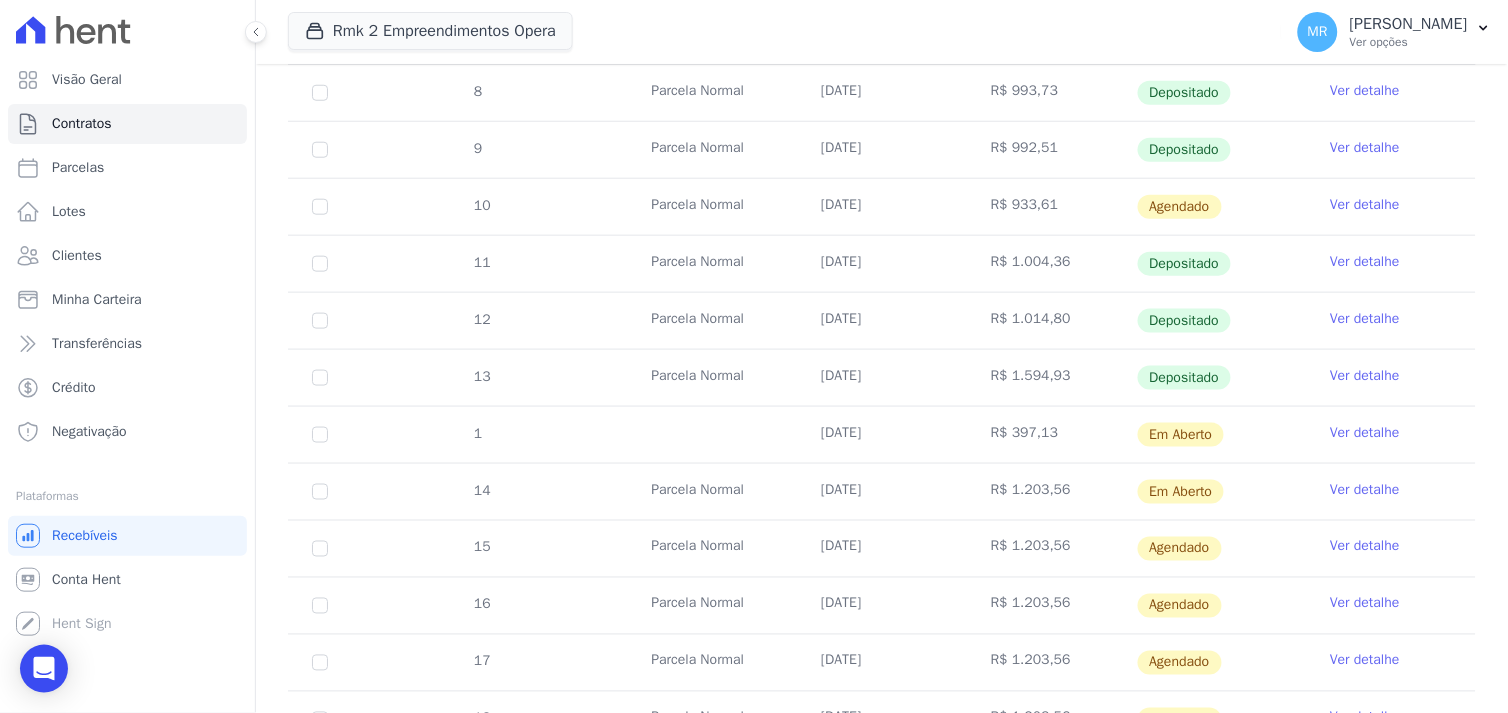 scroll, scrollTop: 444, scrollLeft: 0, axis: vertical 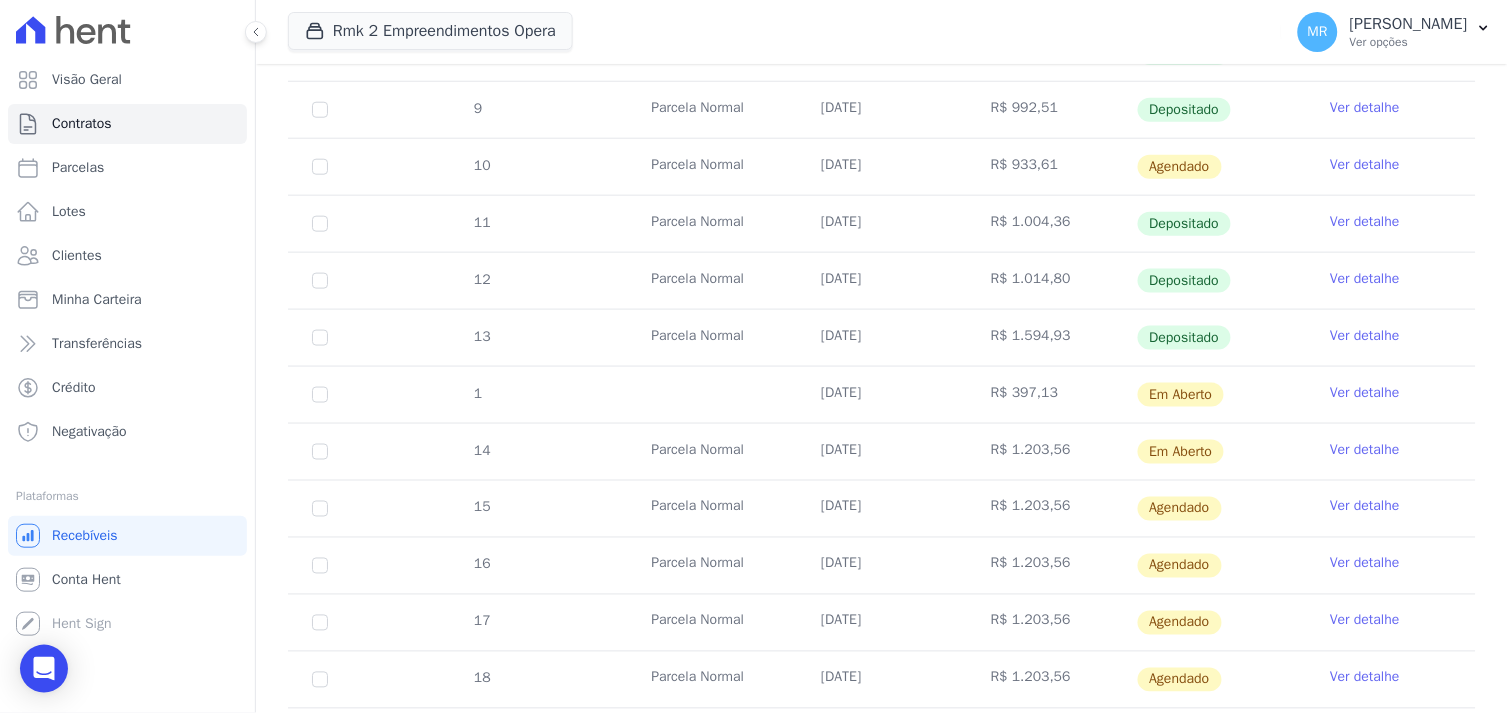 click on "Ver detalhe" at bounding box center [1365, 393] 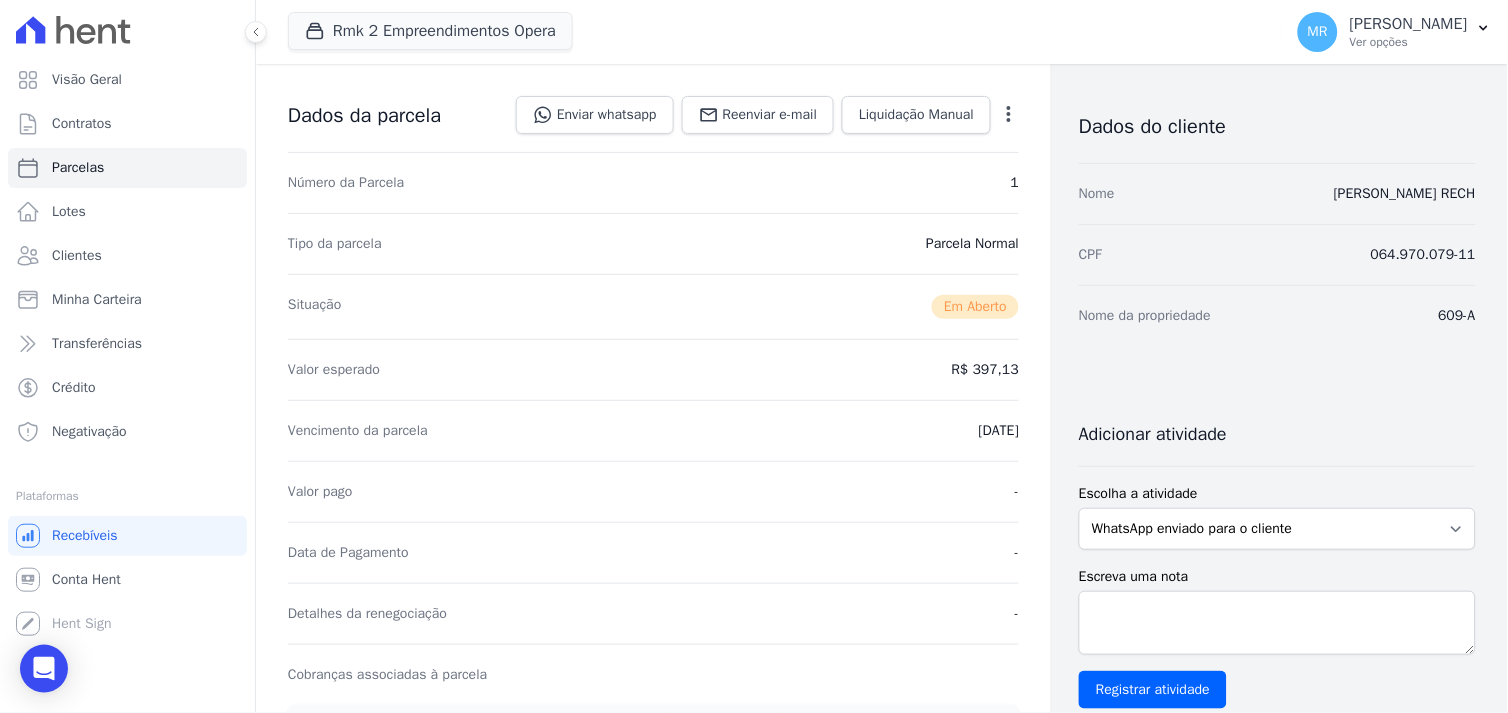 scroll, scrollTop: 0, scrollLeft: 0, axis: both 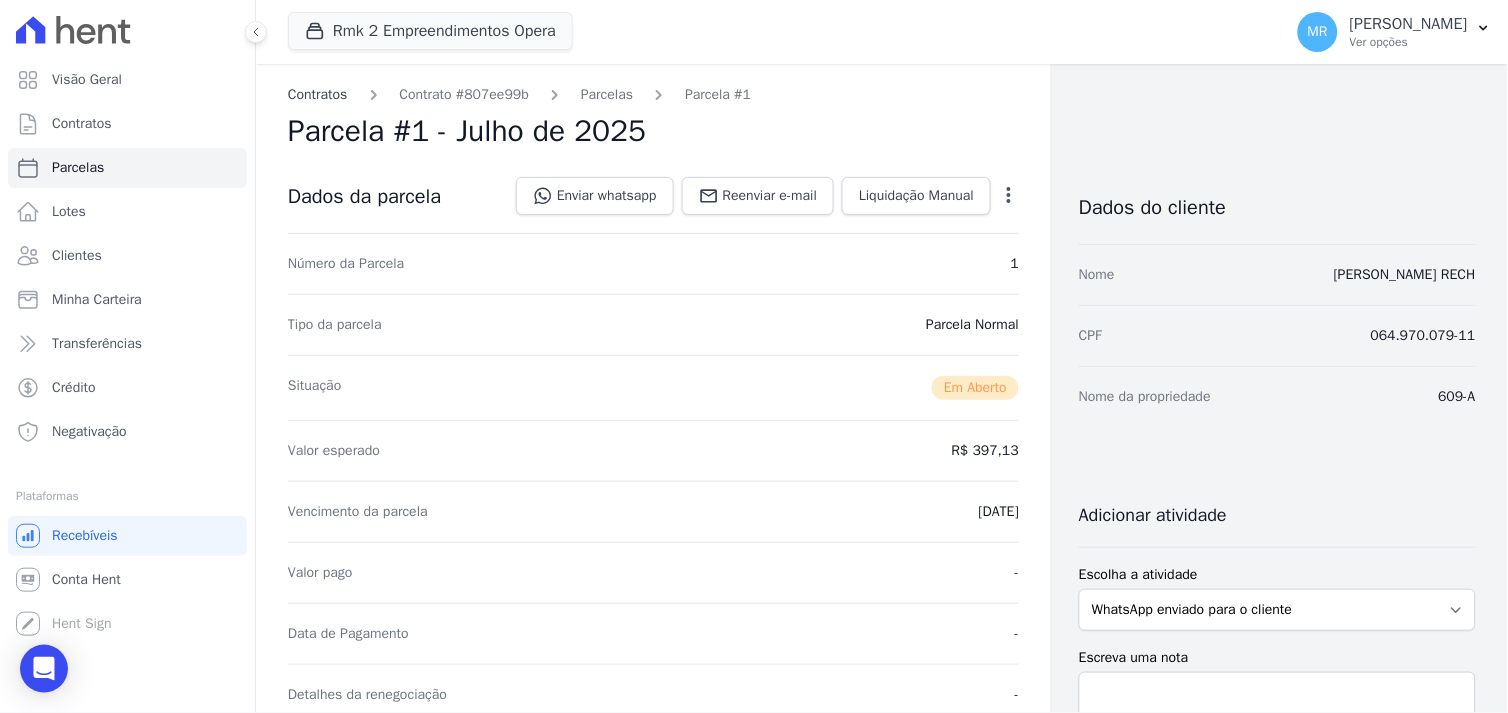 click on "Contratos" at bounding box center (318, 94) 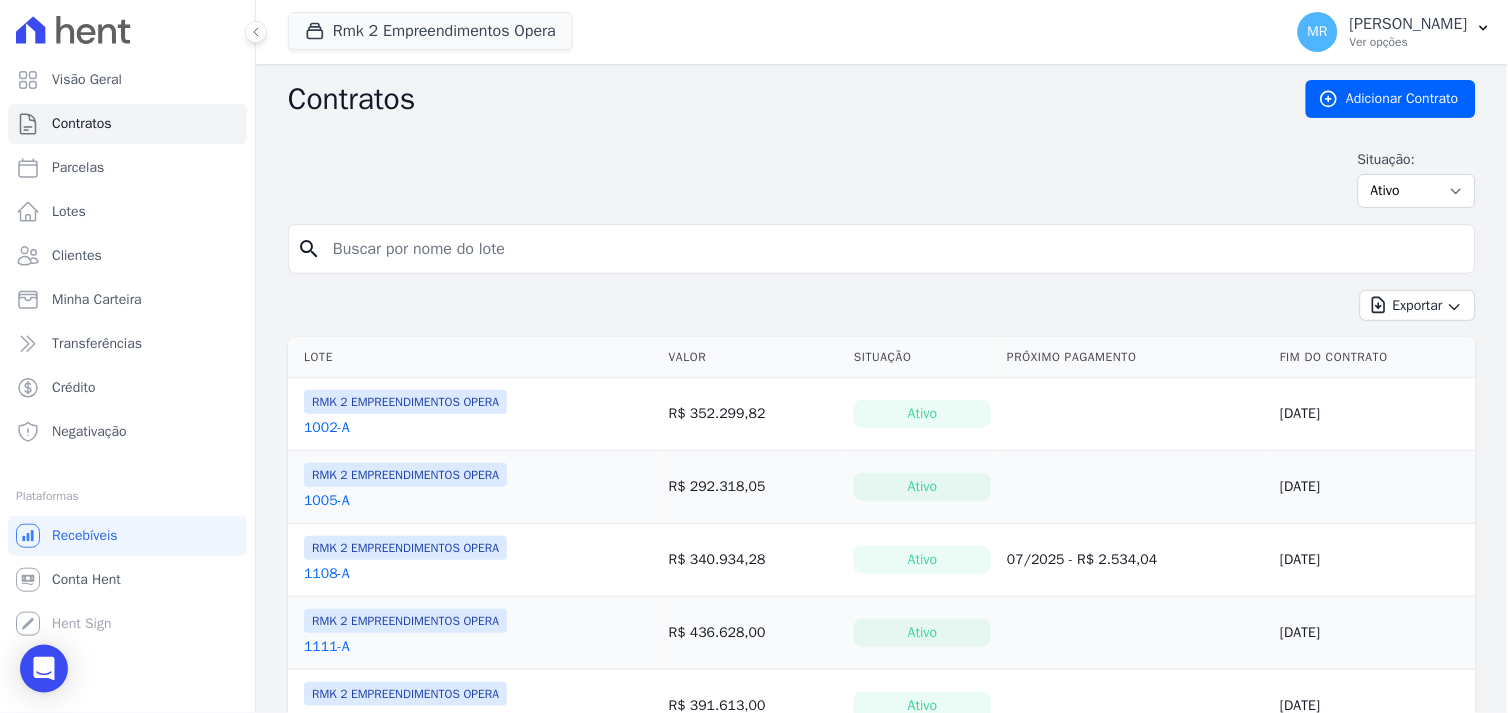 drag, startPoint x: 452, startPoint y: 255, endPoint x: 450, endPoint y: 238, distance: 17.117243 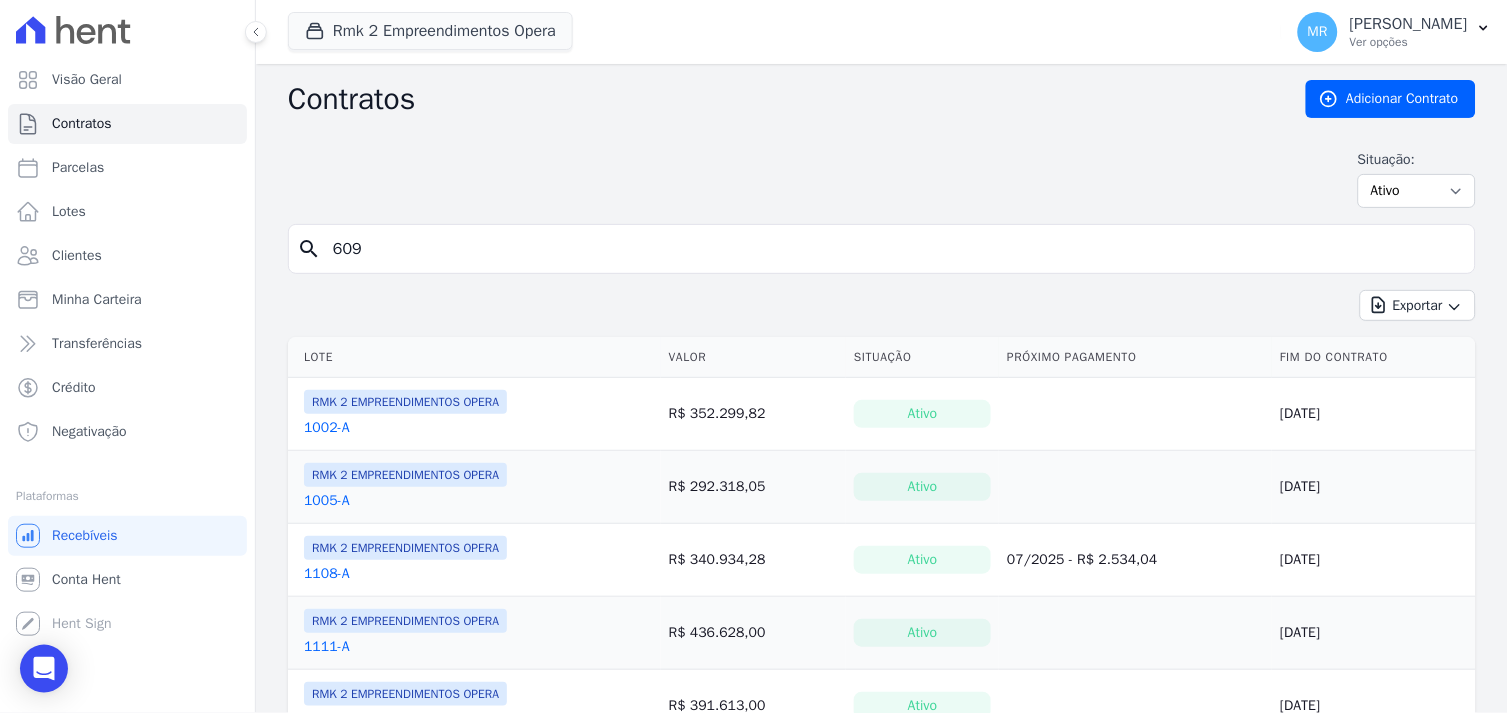 type on "609" 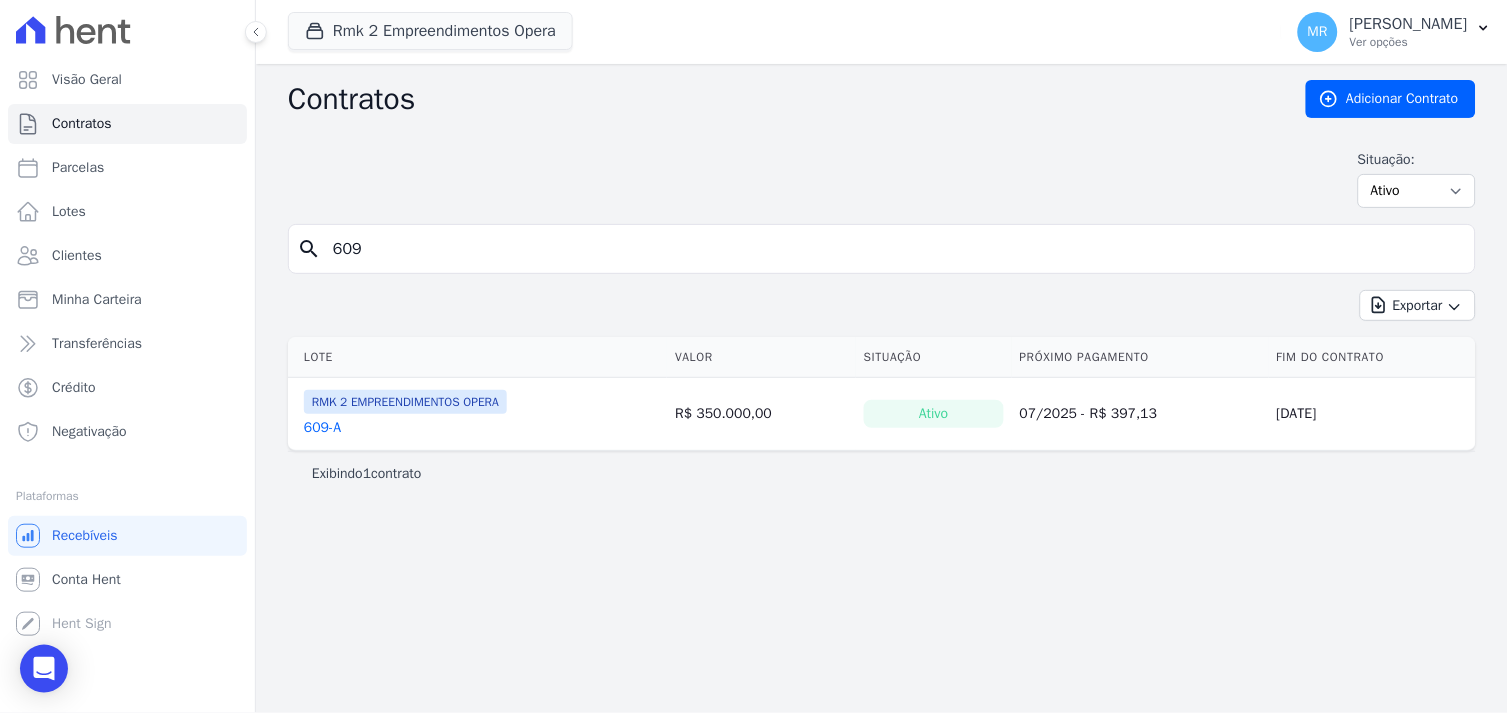 click on "609-A" at bounding box center (322, 428) 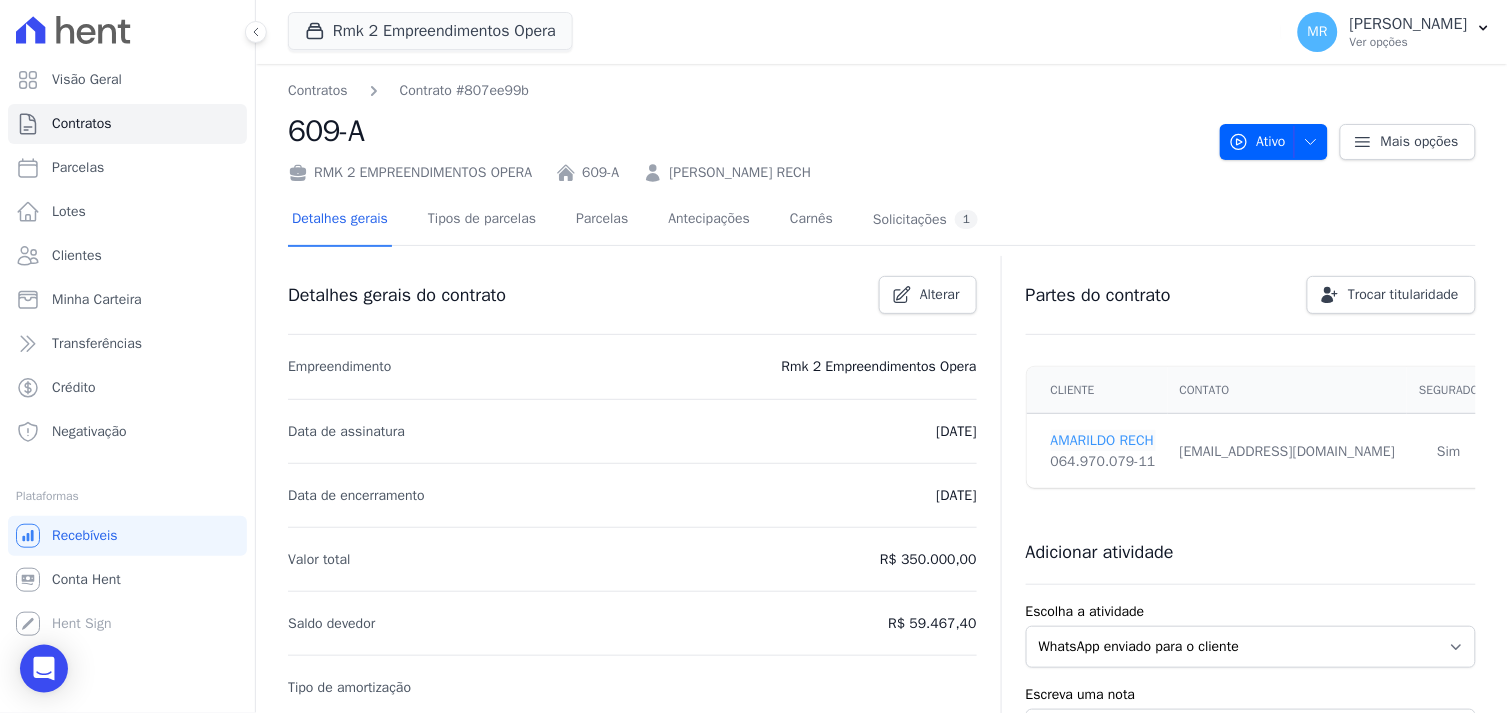 click on "AMARILDO RECH" at bounding box center [1103, 440] 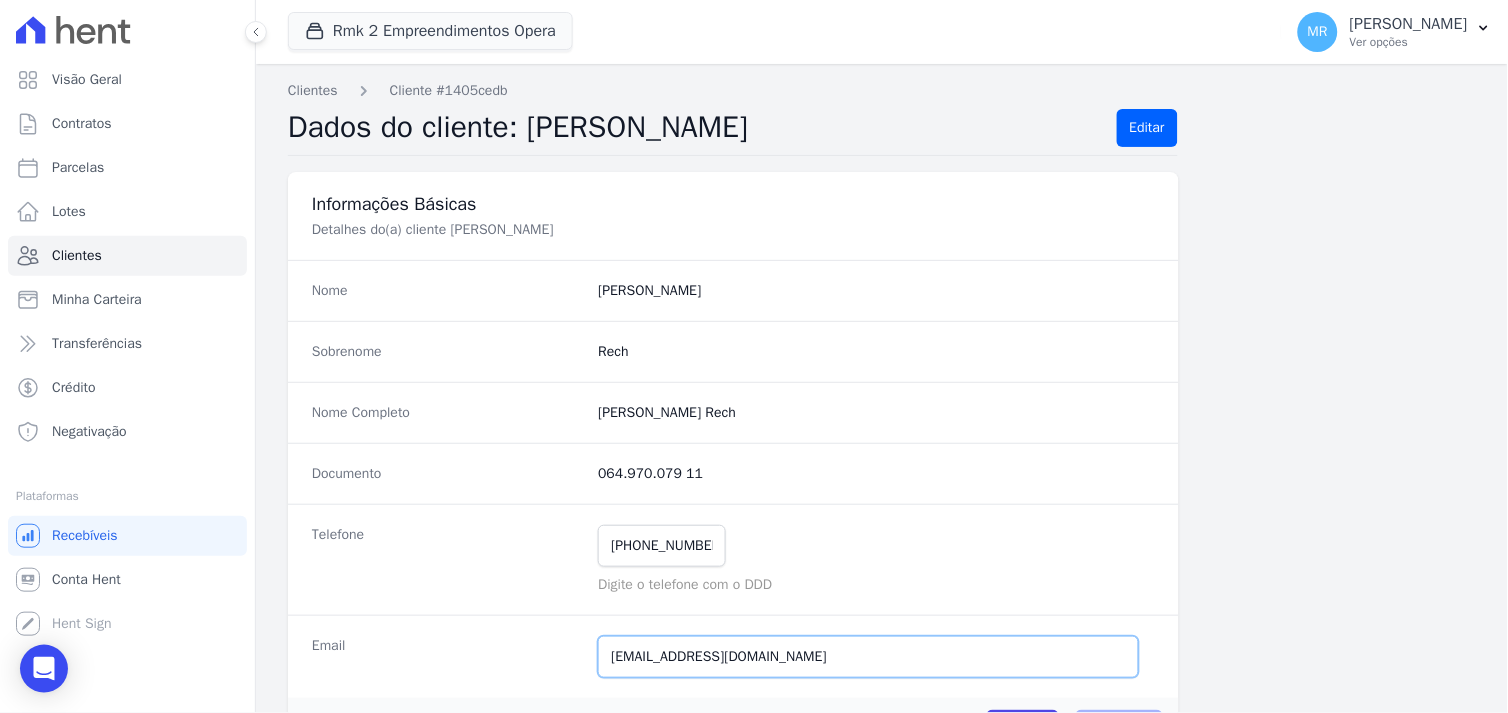 click on "[EMAIL_ADDRESS][DOMAIN_NAME]" at bounding box center (868, 657) 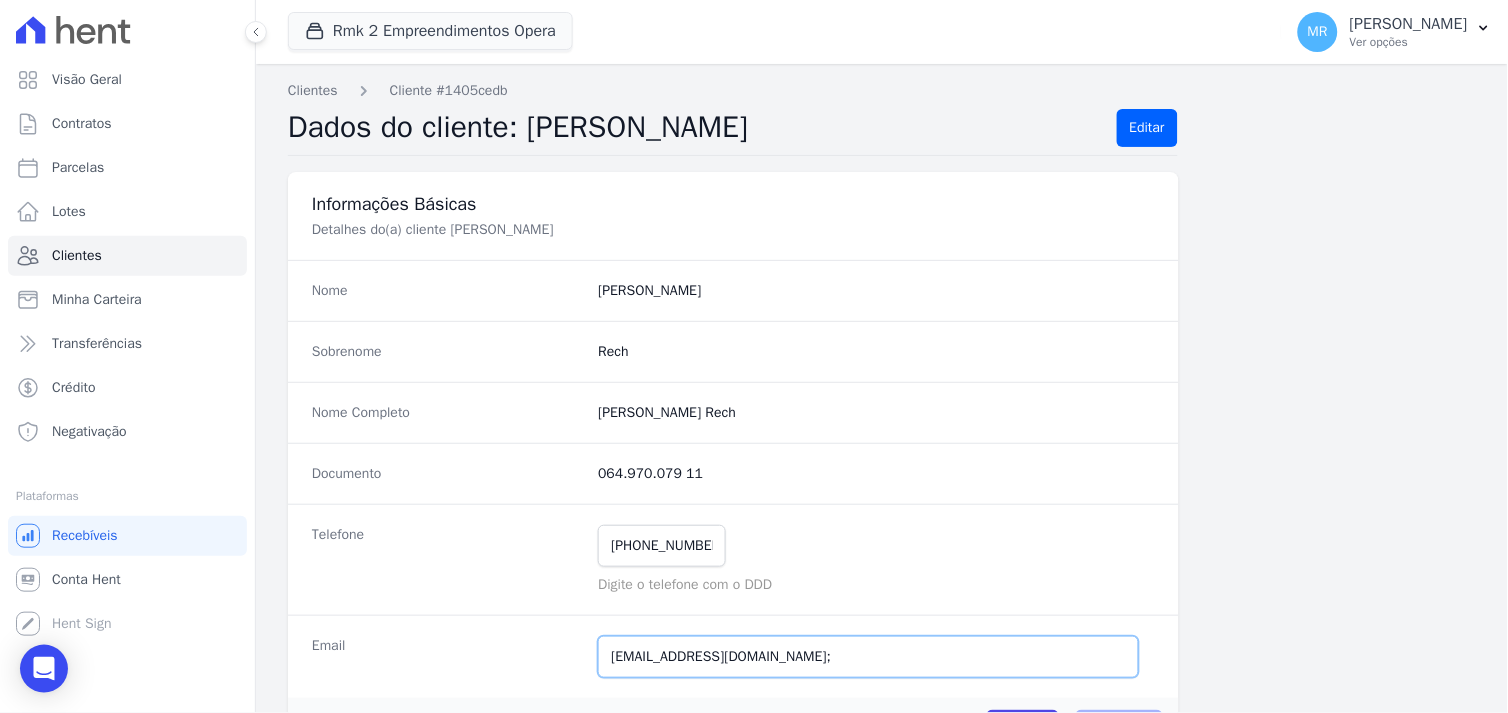 paste on "[EMAIL_ADDRESS][DOMAIN_NAME]" 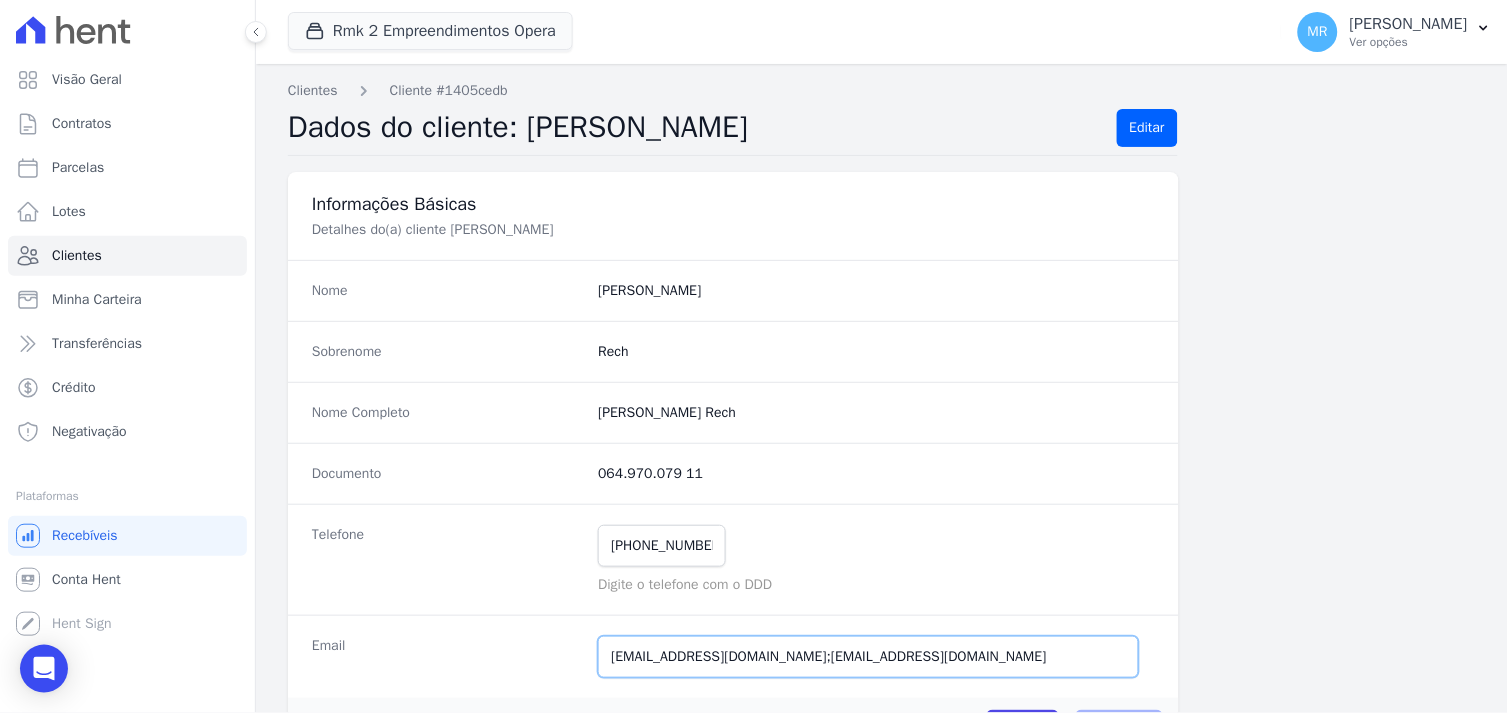 click on "[EMAIL_ADDRESS][DOMAIN_NAME];[EMAIL_ADDRESS][DOMAIN_NAME]" at bounding box center (868, 657) 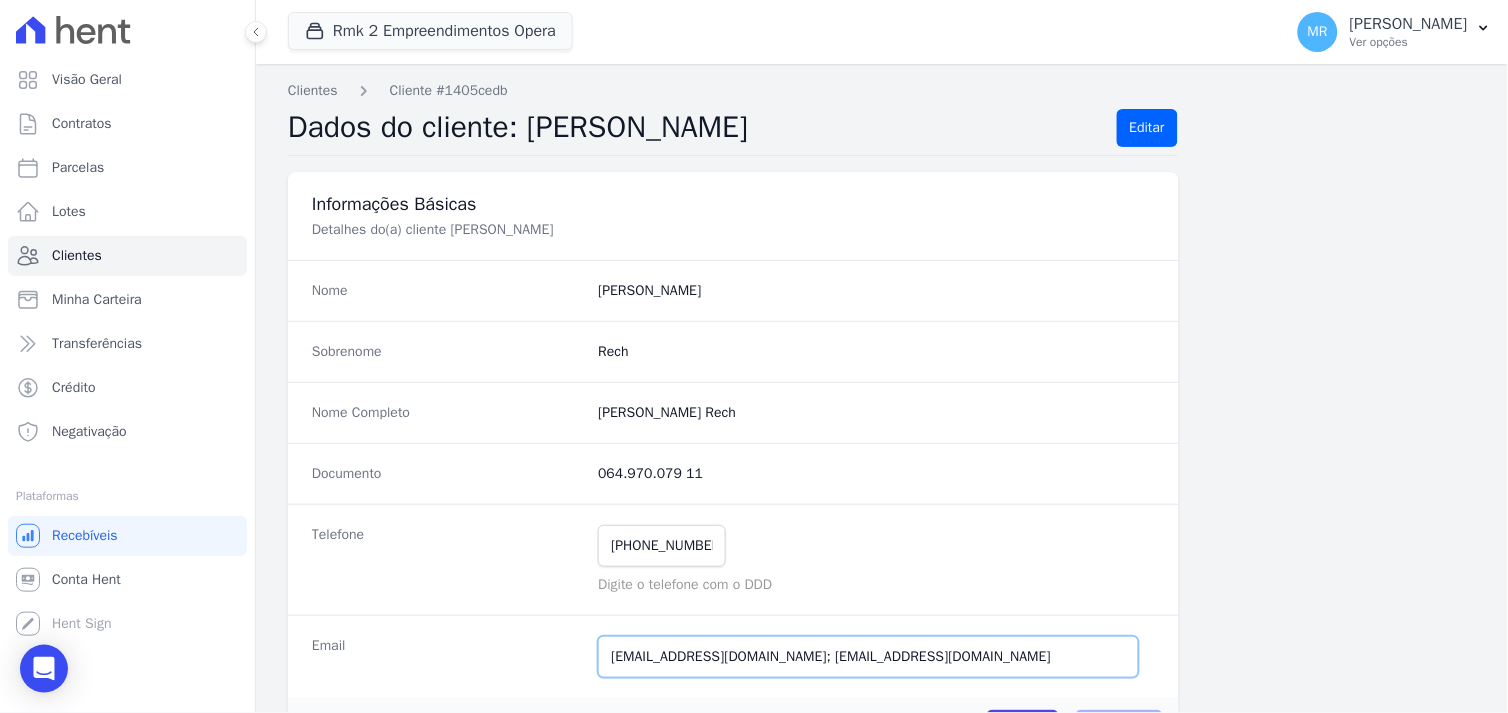 drag, startPoint x: 957, startPoint y: 656, endPoint x: 967, endPoint y: 660, distance: 10.770329 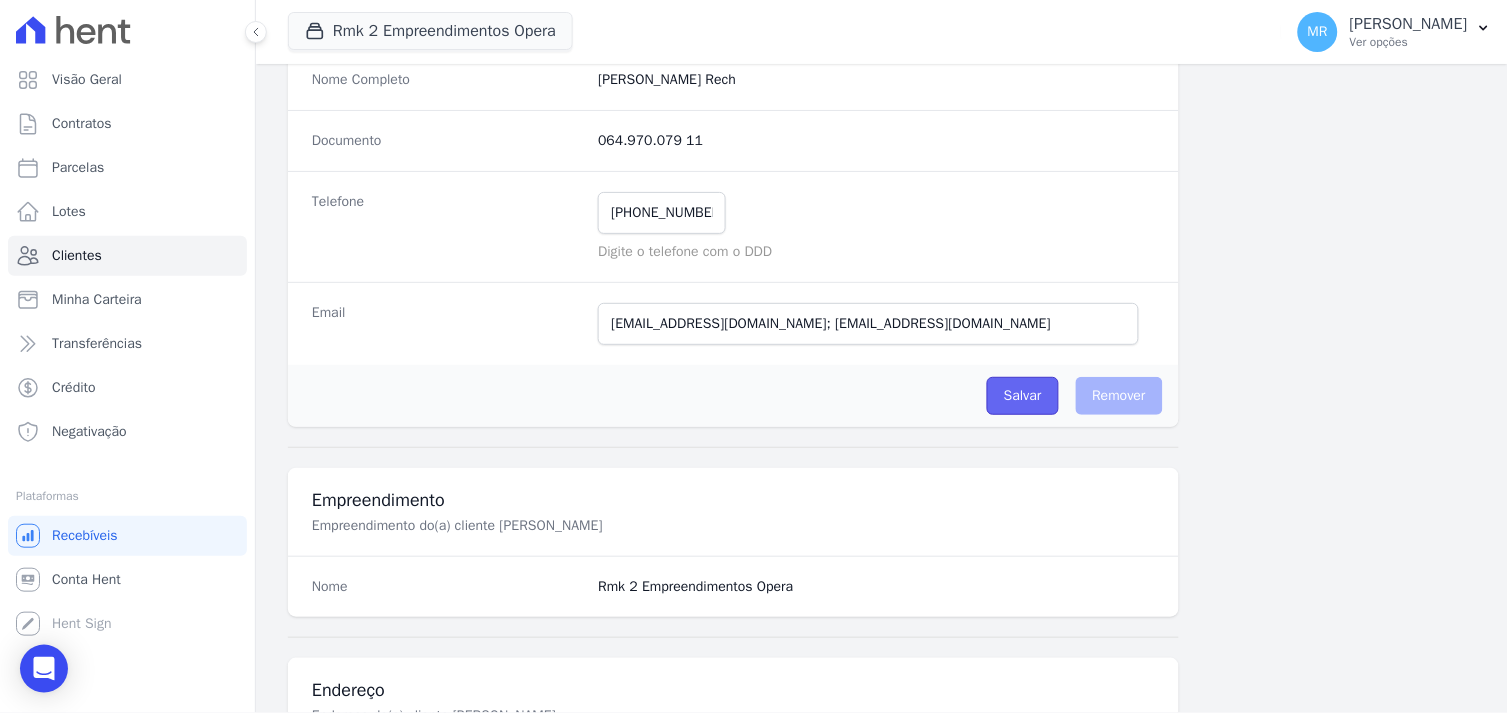 click on "Salvar" at bounding box center [1023, 396] 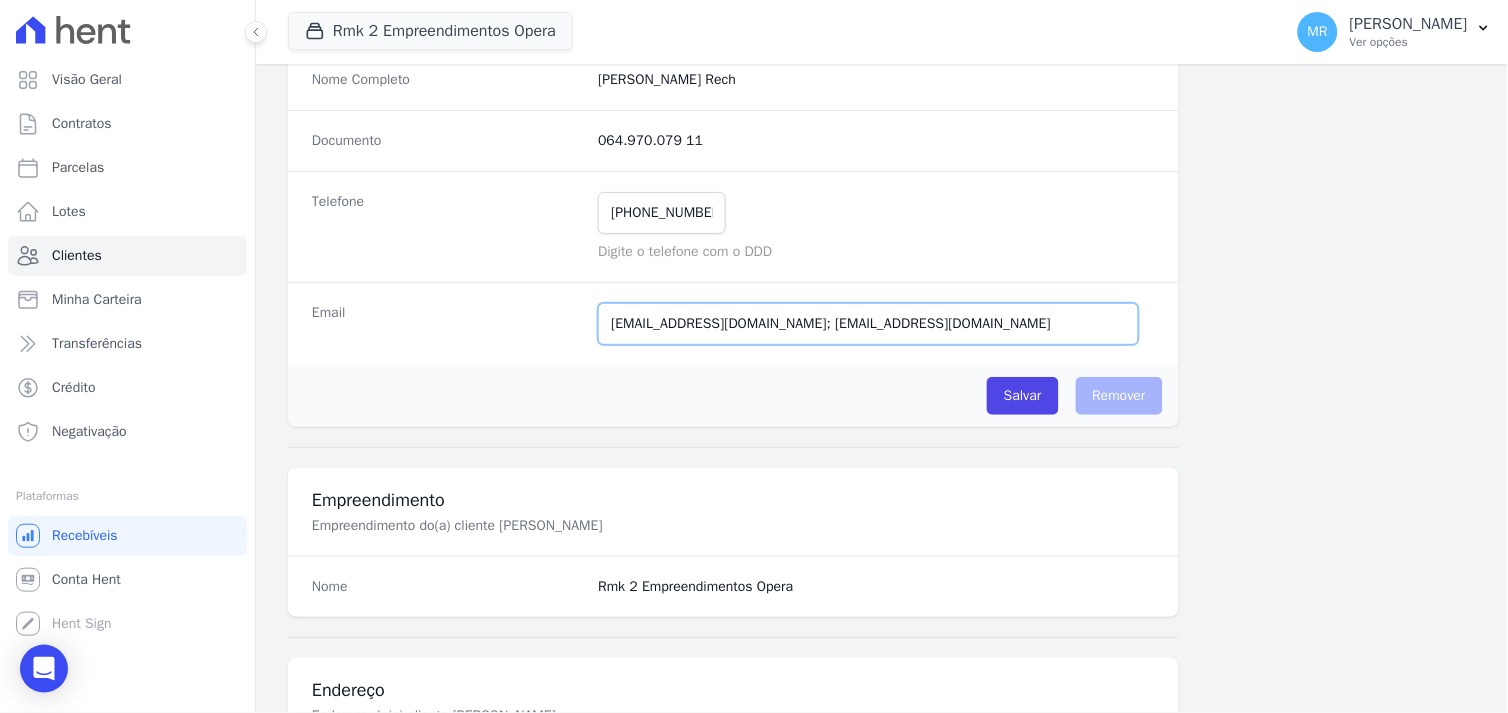 click on "[EMAIL_ADDRESS][DOMAIN_NAME]; [EMAIL_ADDRESS][DOMAIN_NAME]" at bounding box center (868, 324) 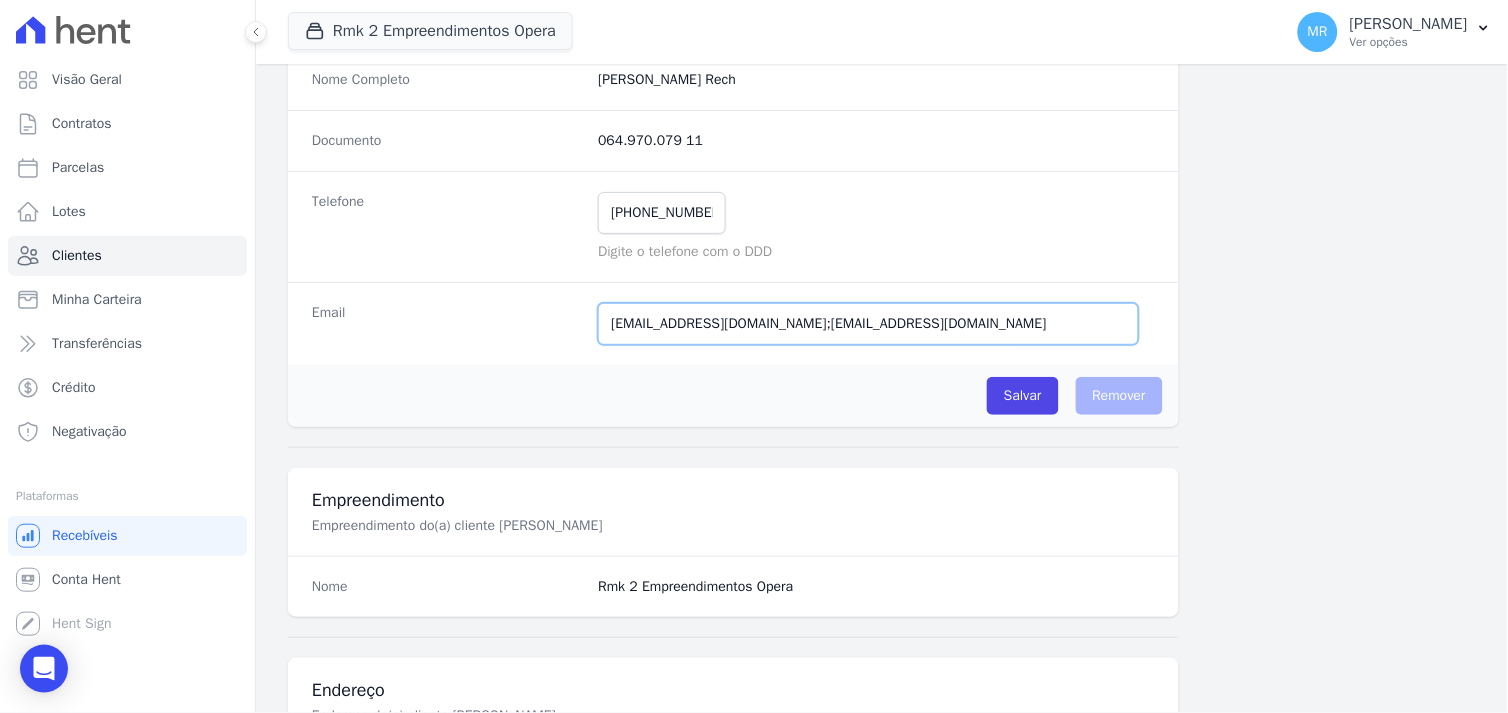 click on "Salvar" at bounding box center (1023, 396) 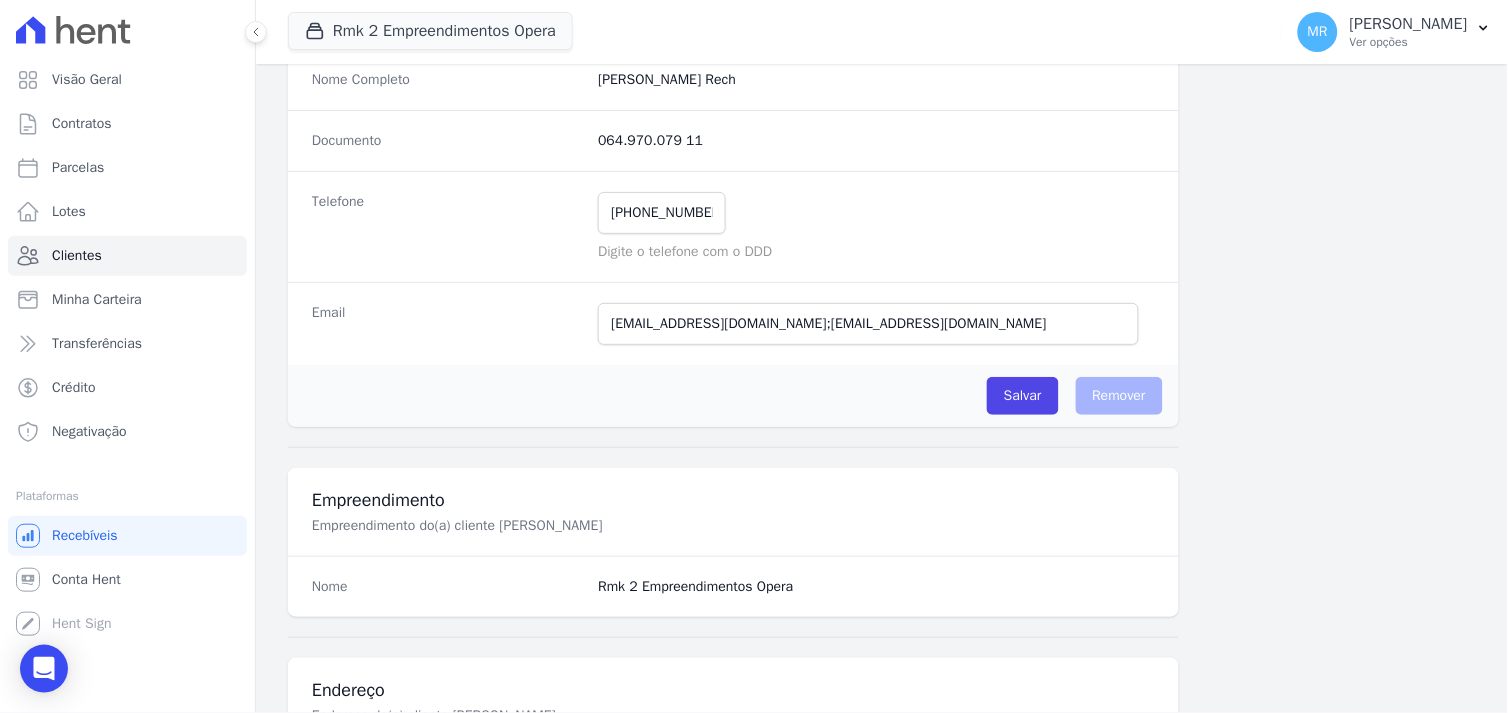 drag, startPoint x: 1024, startPoint y: 435, endPoint x: 1007, endPoint y: 447, distance: 20.808653 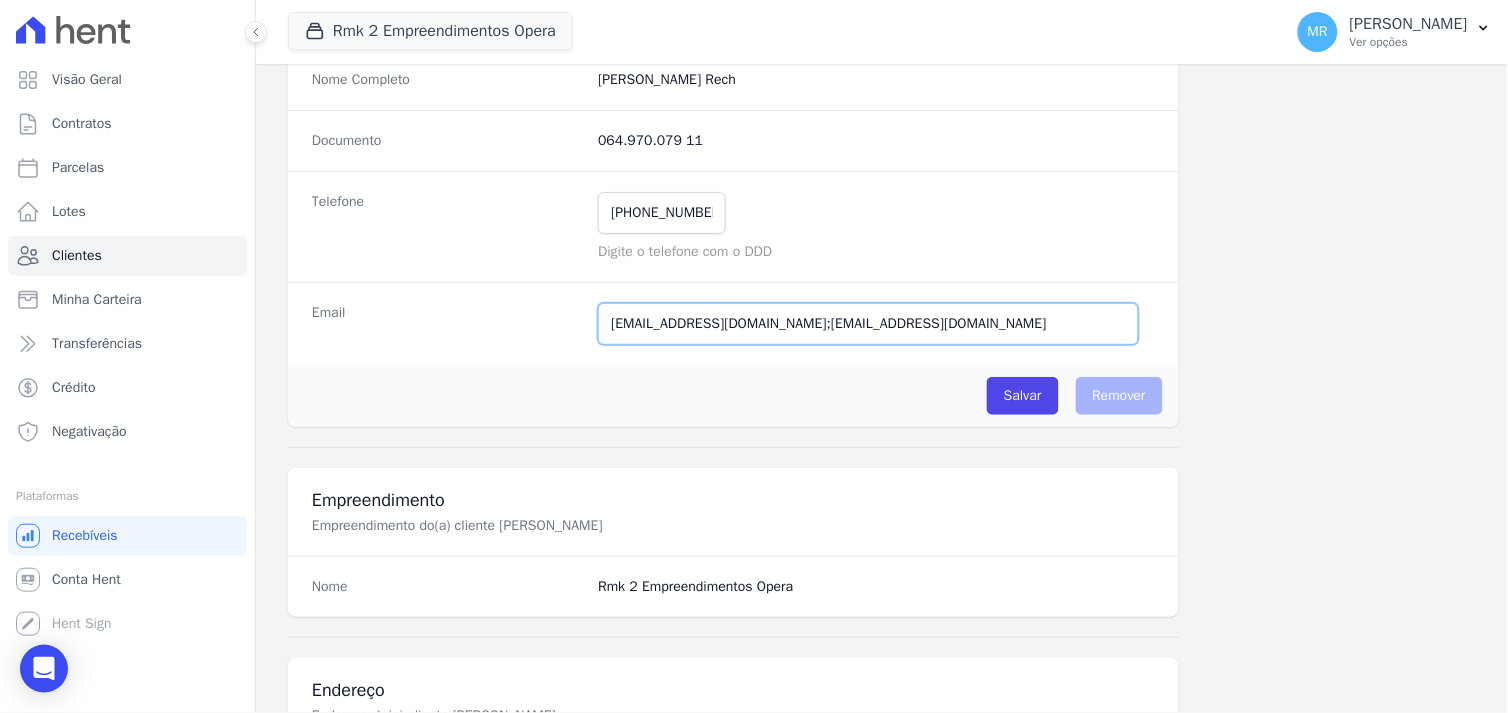 drag, startPoint x: 973, startPoint y: 322, endPoint x: 858, endPoint y: 350, distance: 118.35962 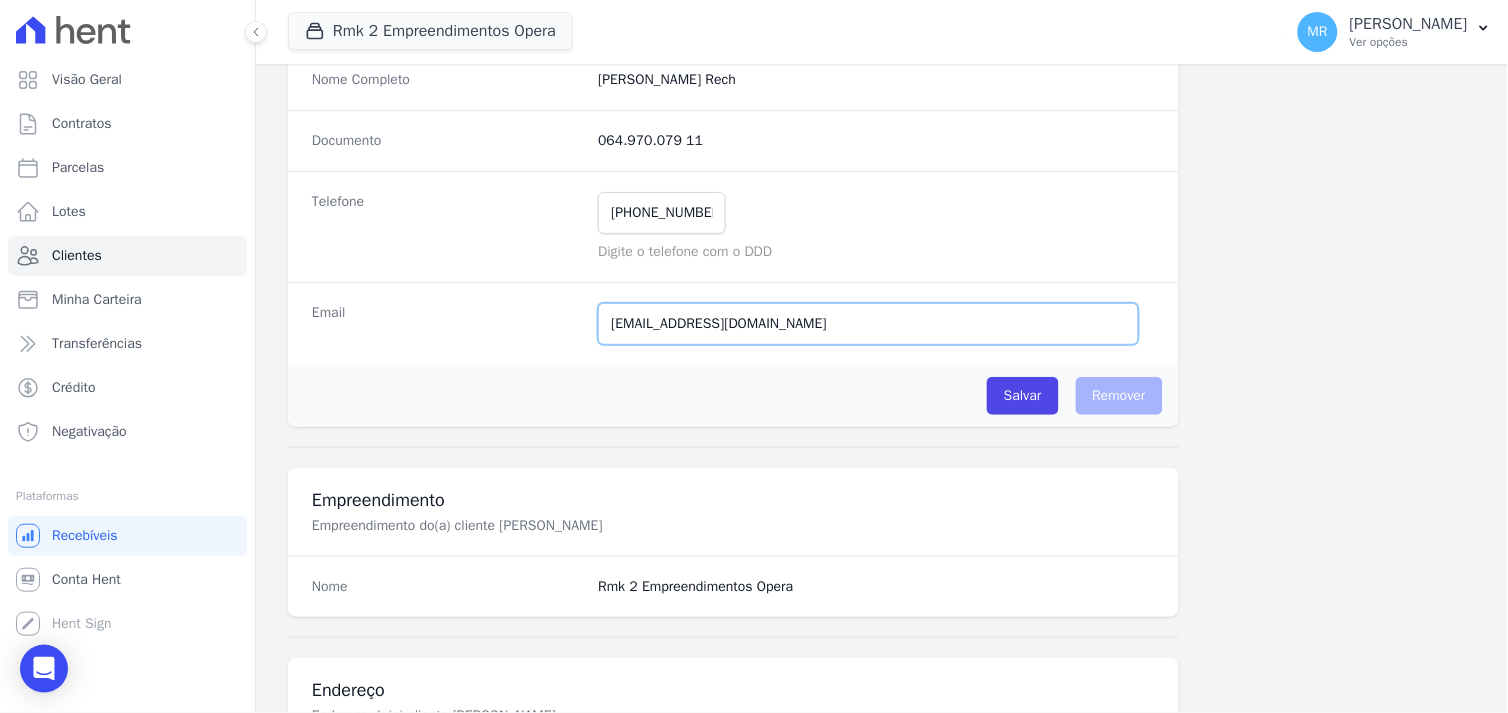 type on "[EMAIL_ADDRESS][DOMAIN_NAME]" 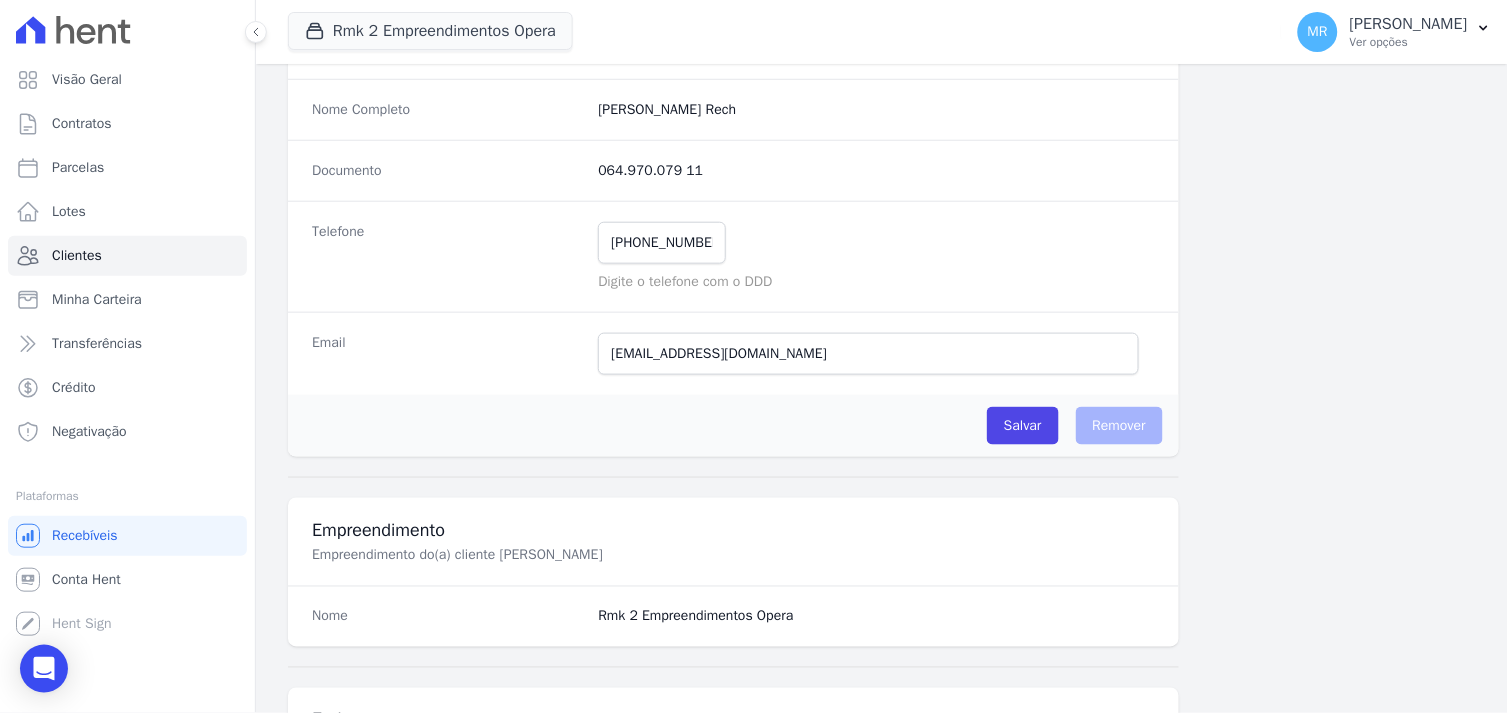 scroll, scrollTop: 333, scrollLeft: 0, axis: vertical 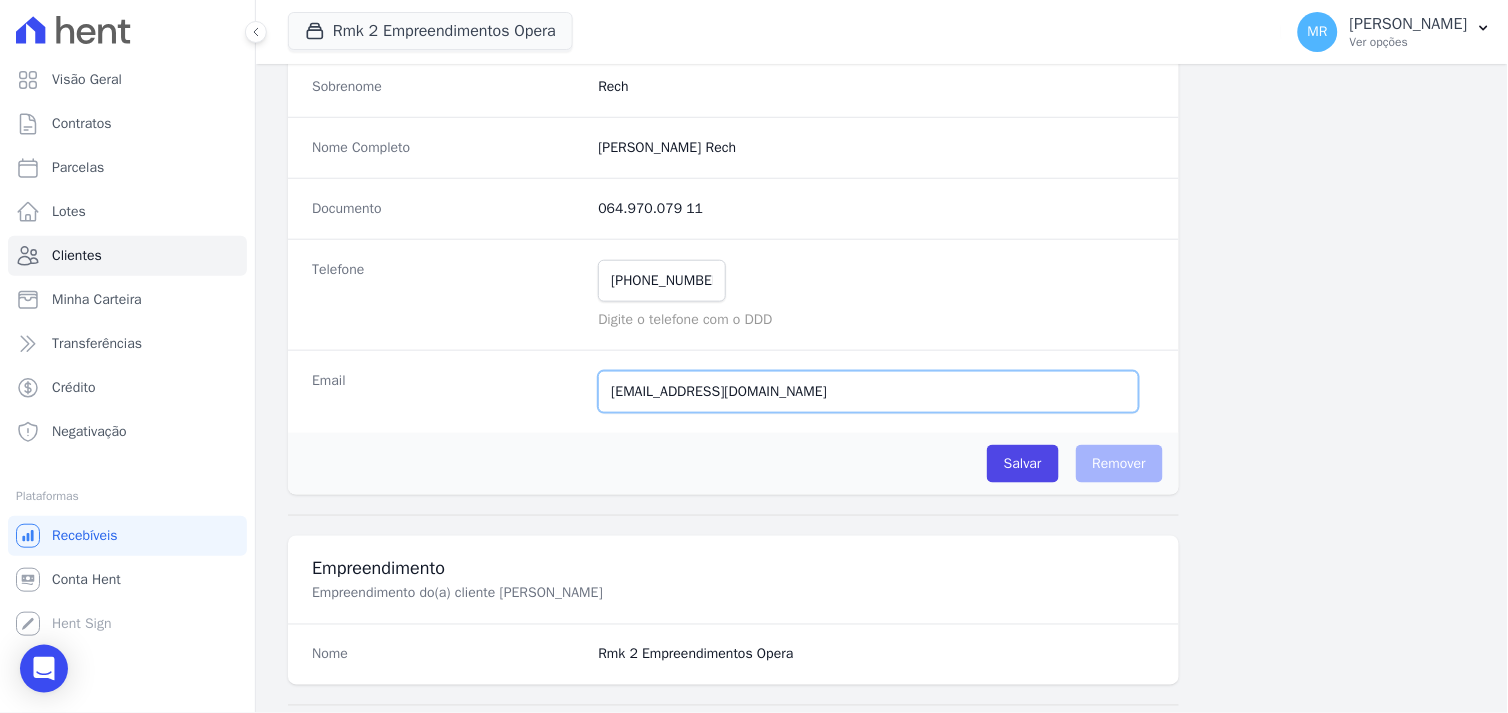 click on "[EMAIL_ADDRESS][DOMAIN_NAME]" at bounding box center (868, 392) 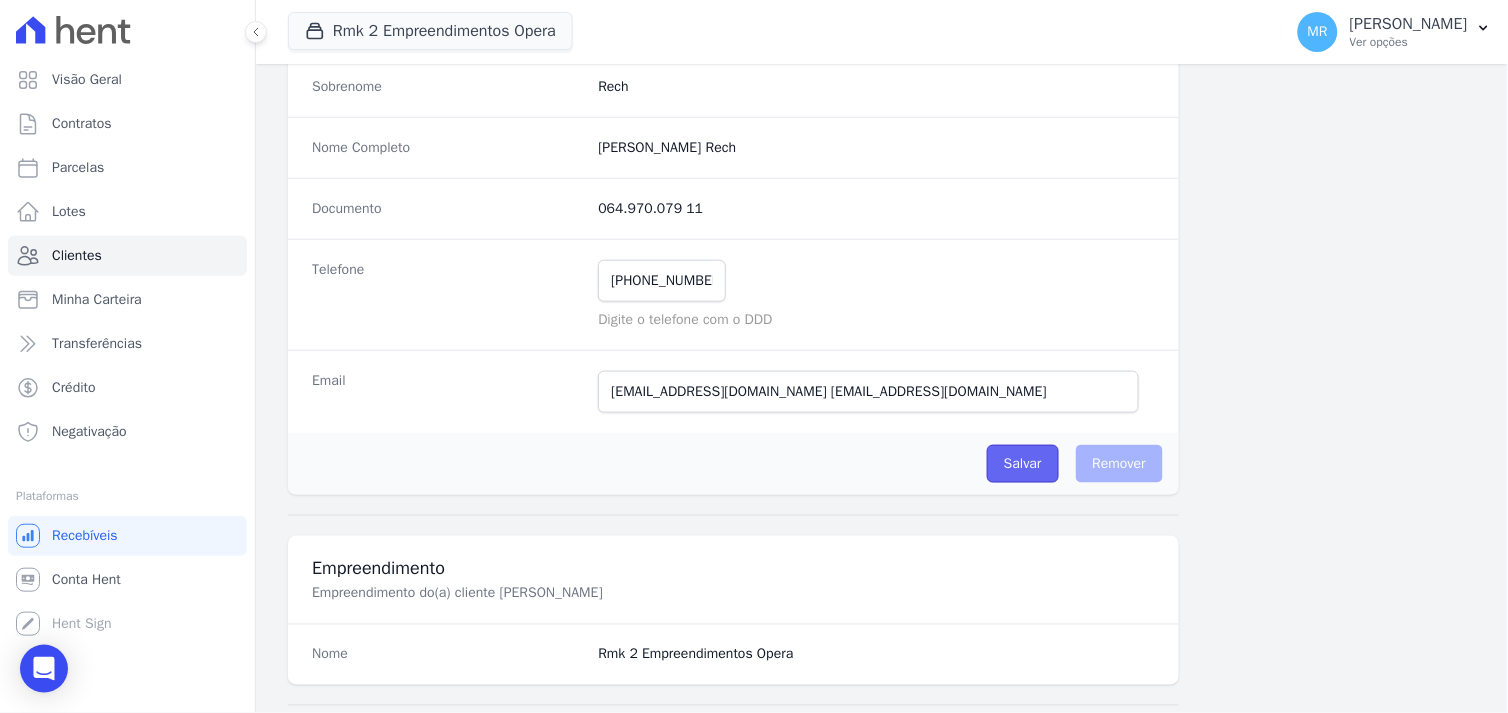 click on "Salvar" at bounding box center (1023, 464) 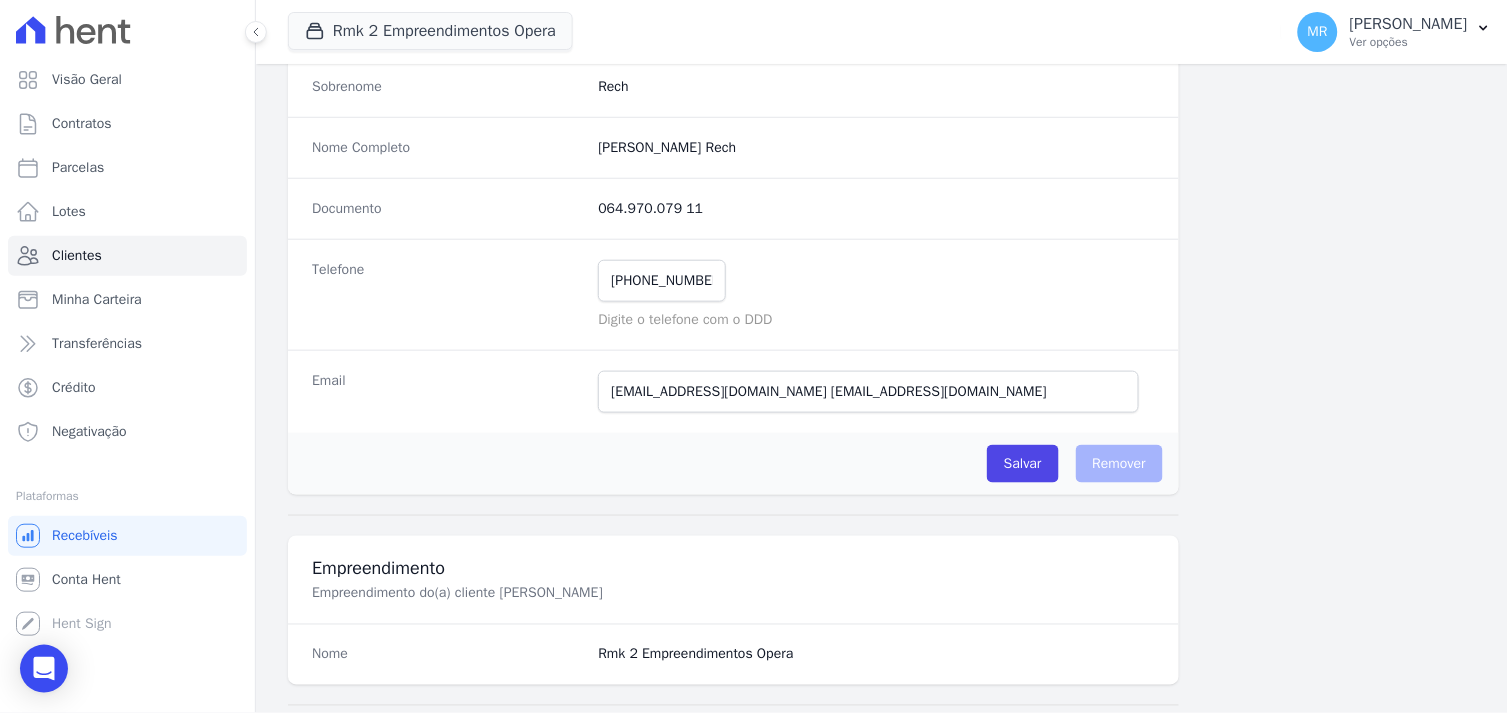 drag, startPoint x: 884, startPoint y: 524, endPoint x: 874, endPoint y: 470, distance: 54.91812 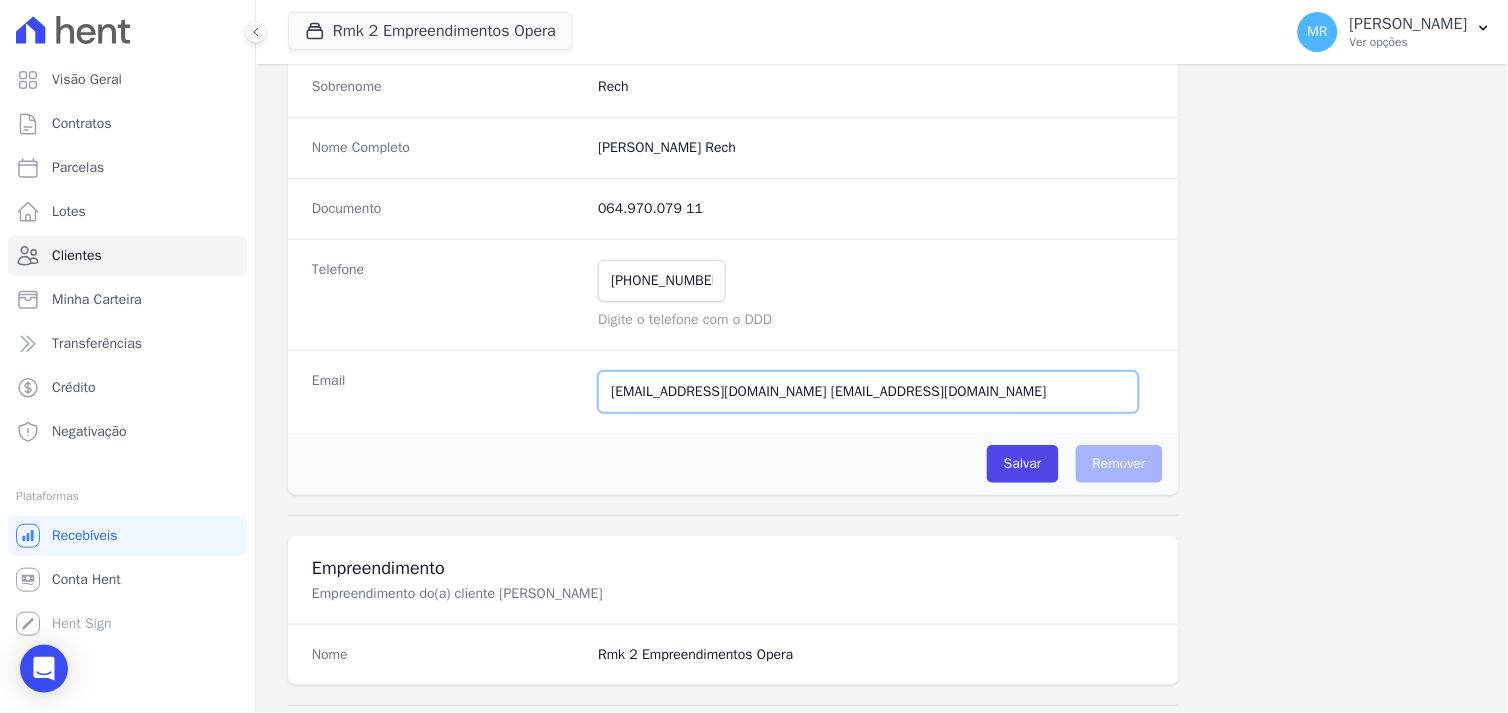 click on "[EMAIL_ADDRESS][DOMAIN_NAME] [EMAIL_ADDRESS][DOMAIN_NAME]" at bounding box center [868, 392] 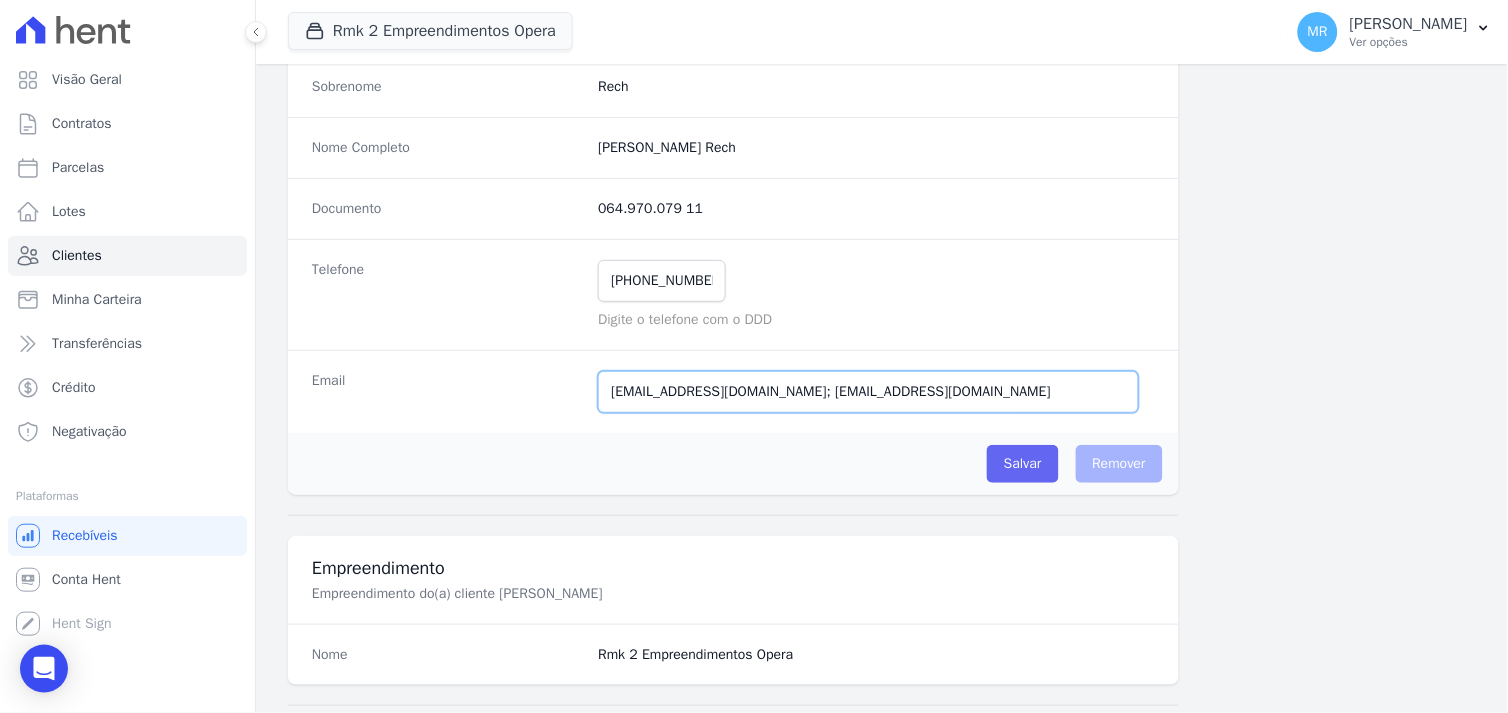 type on "[EMAIL_ADDRESS][DOMAIN_NAME]; [EMAIL_ADDRESS][DOMAIN_NAME]" 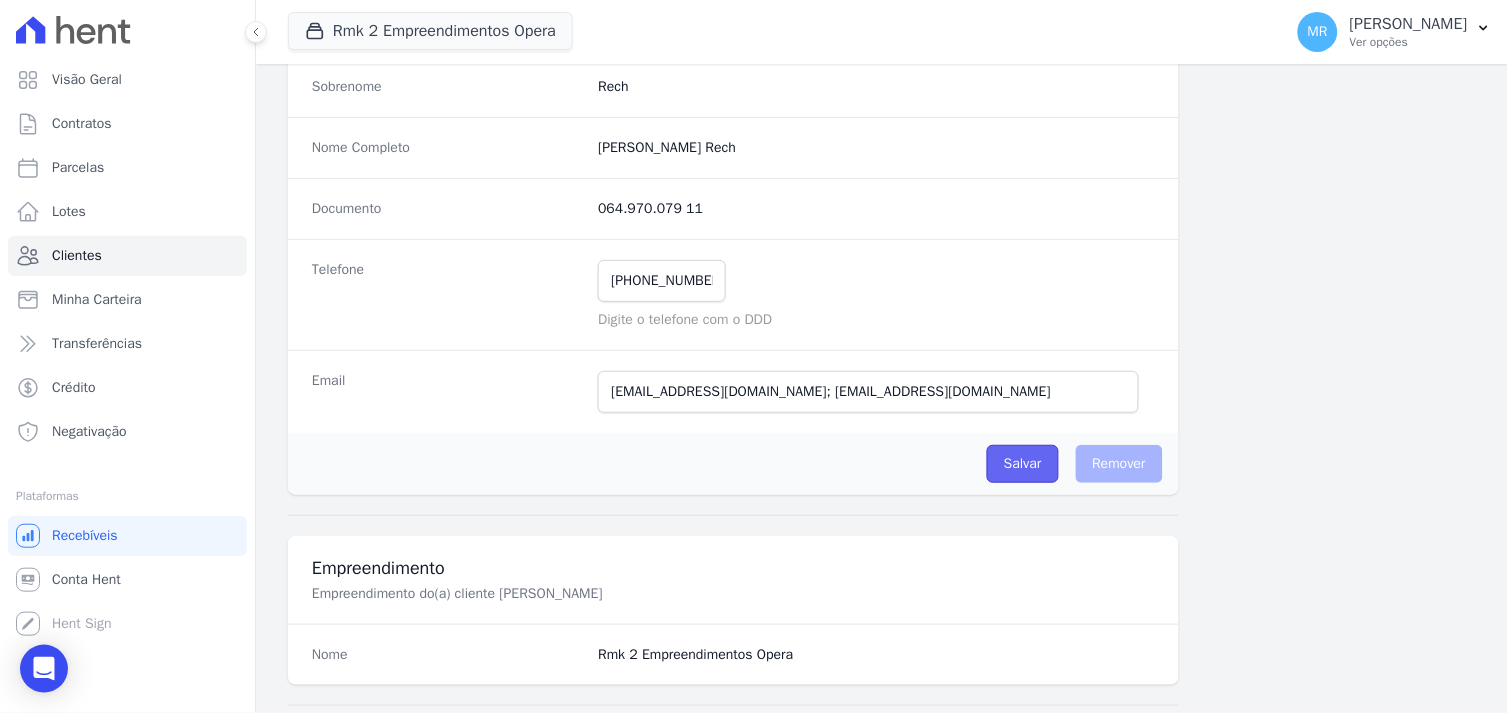 drag, startPoint x: 1034, startPoint y: 472, endPoint x: 1011, endPoint y: 462, distance: 25.079872 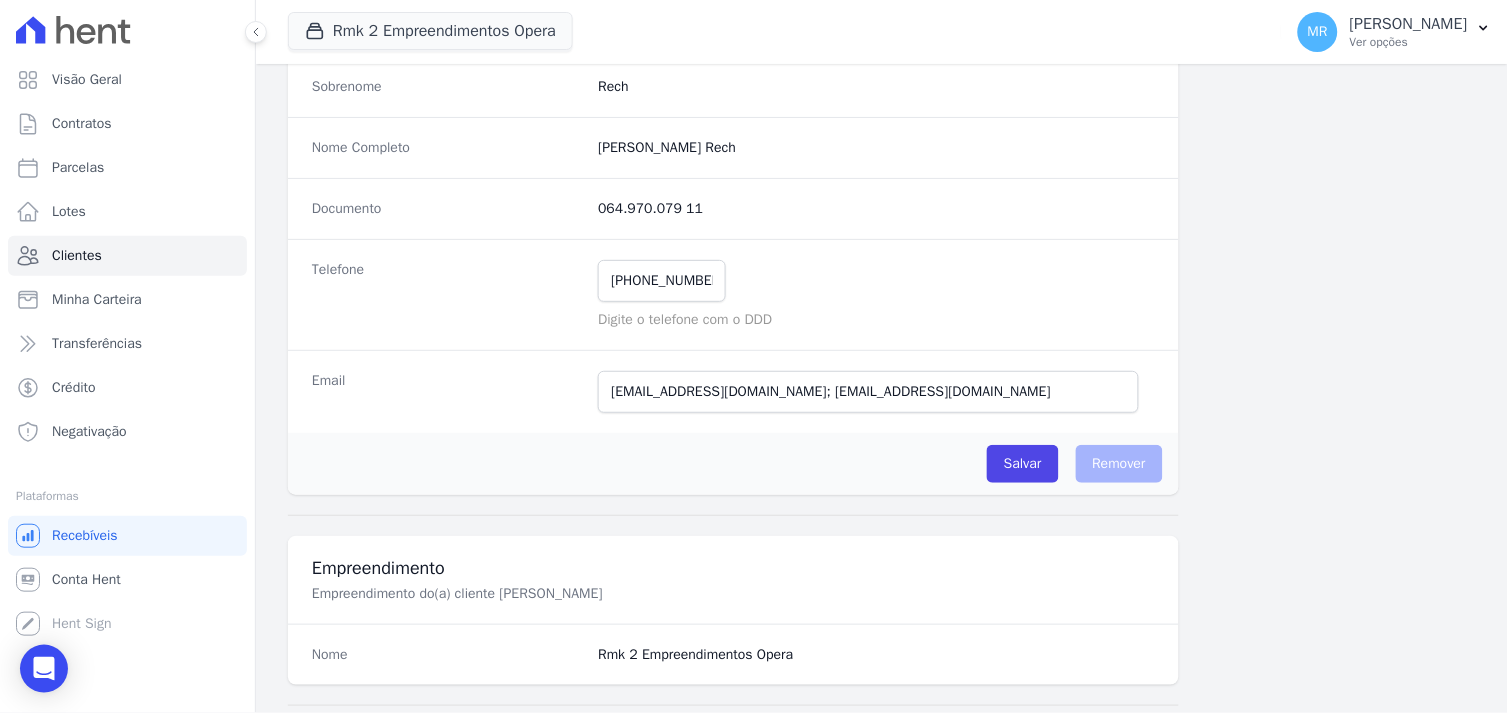 click on "Empreendimento" at bounding box center (733, 568) 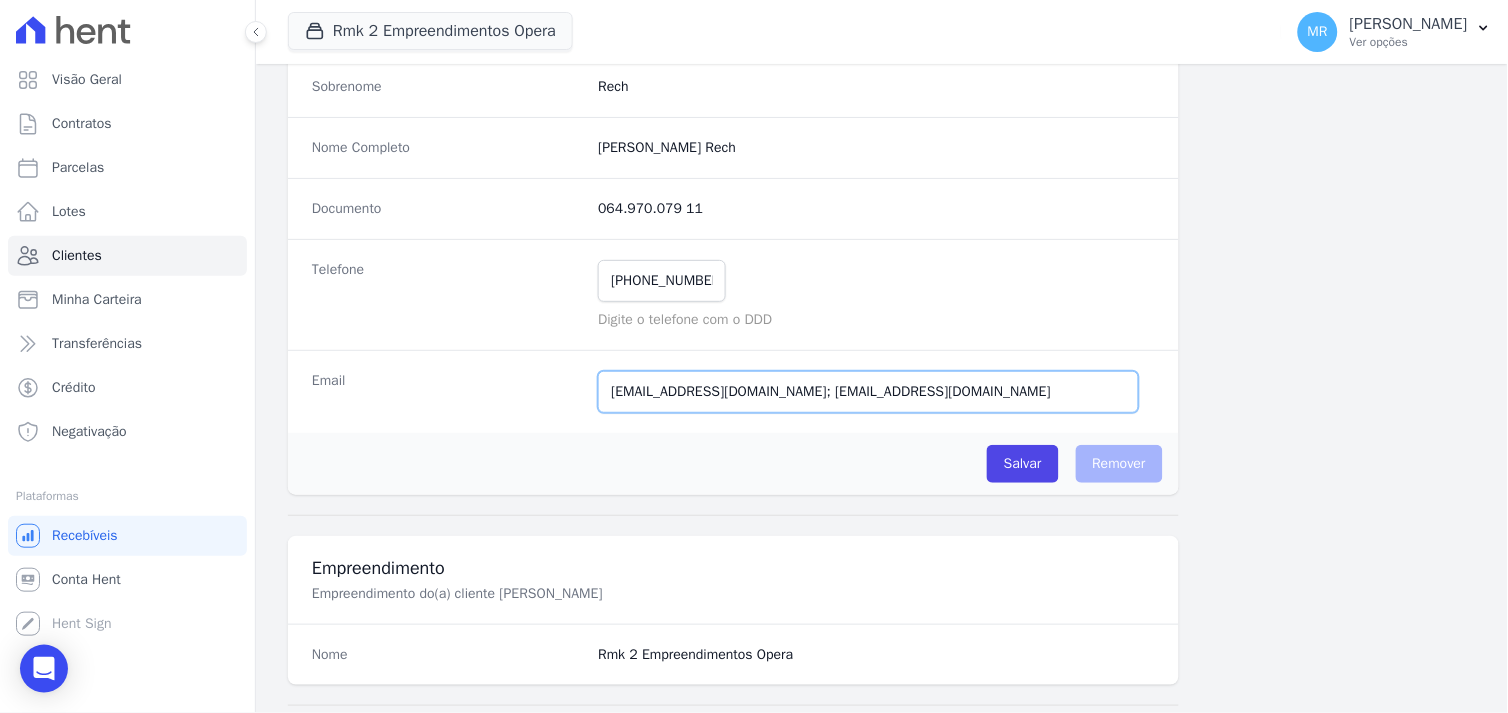 drag, startPoint x: 1018, startPoint y: 390, endPoint x: 810, endPoint y: 385, distance: 208.06009 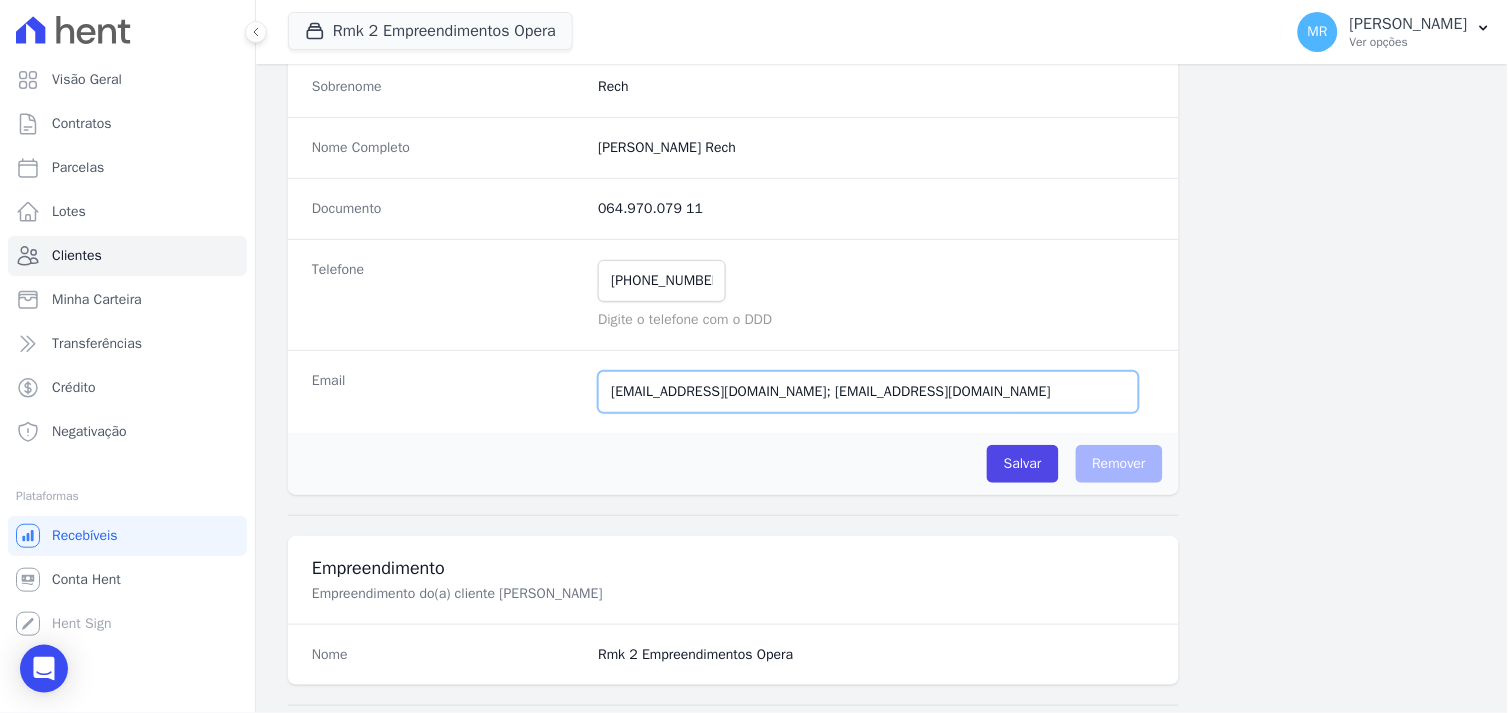 click on "[EMAIL_ADDRESS][DOMAIN_NAME]; [EMAIL_ADDRESS][DOMAIN_NAME]" at bounding box center [868, 392] 